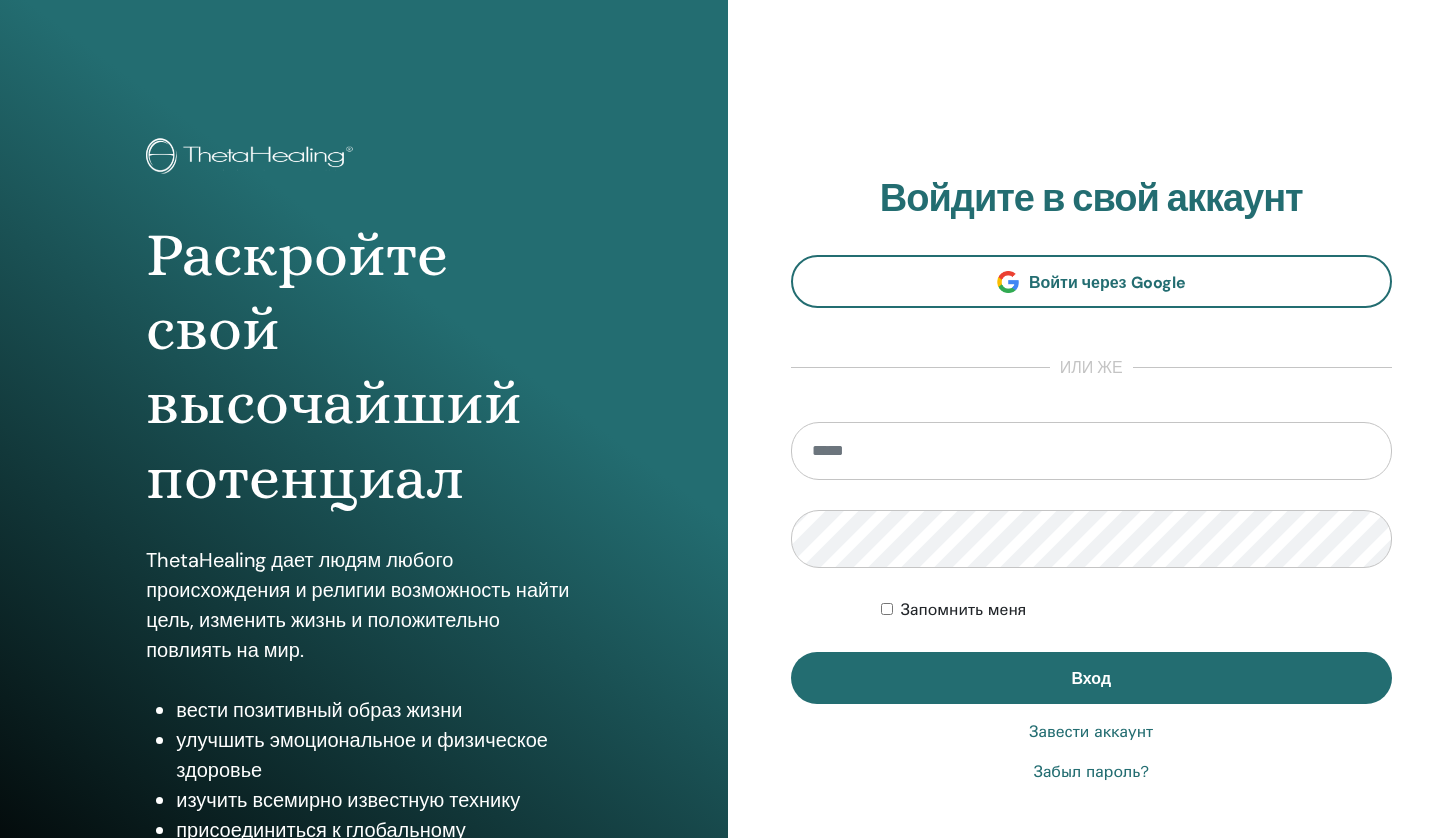 scroll, scrollTop: 122, scrollLeft: 0, axis: vertical 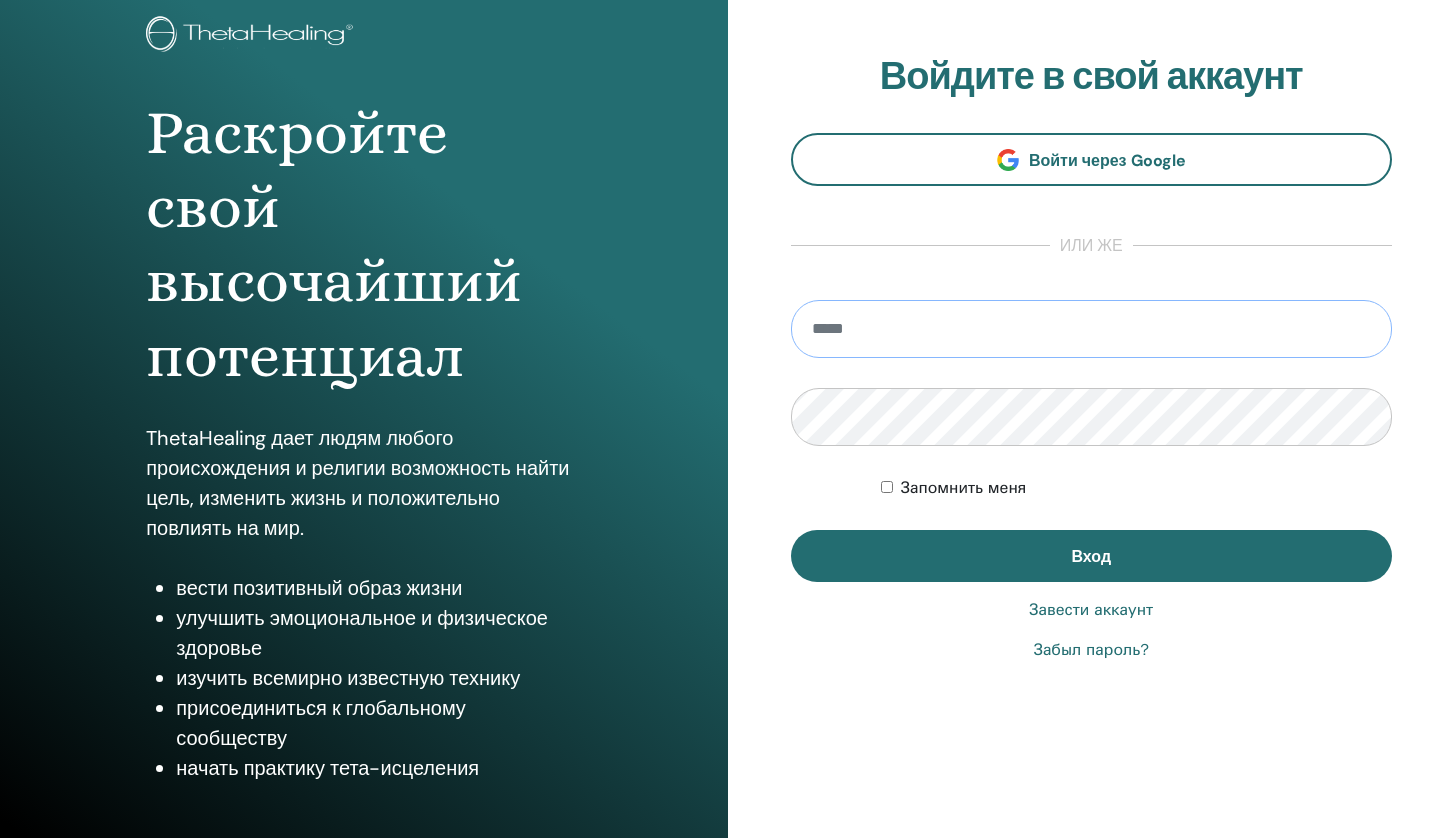 type on "**********" 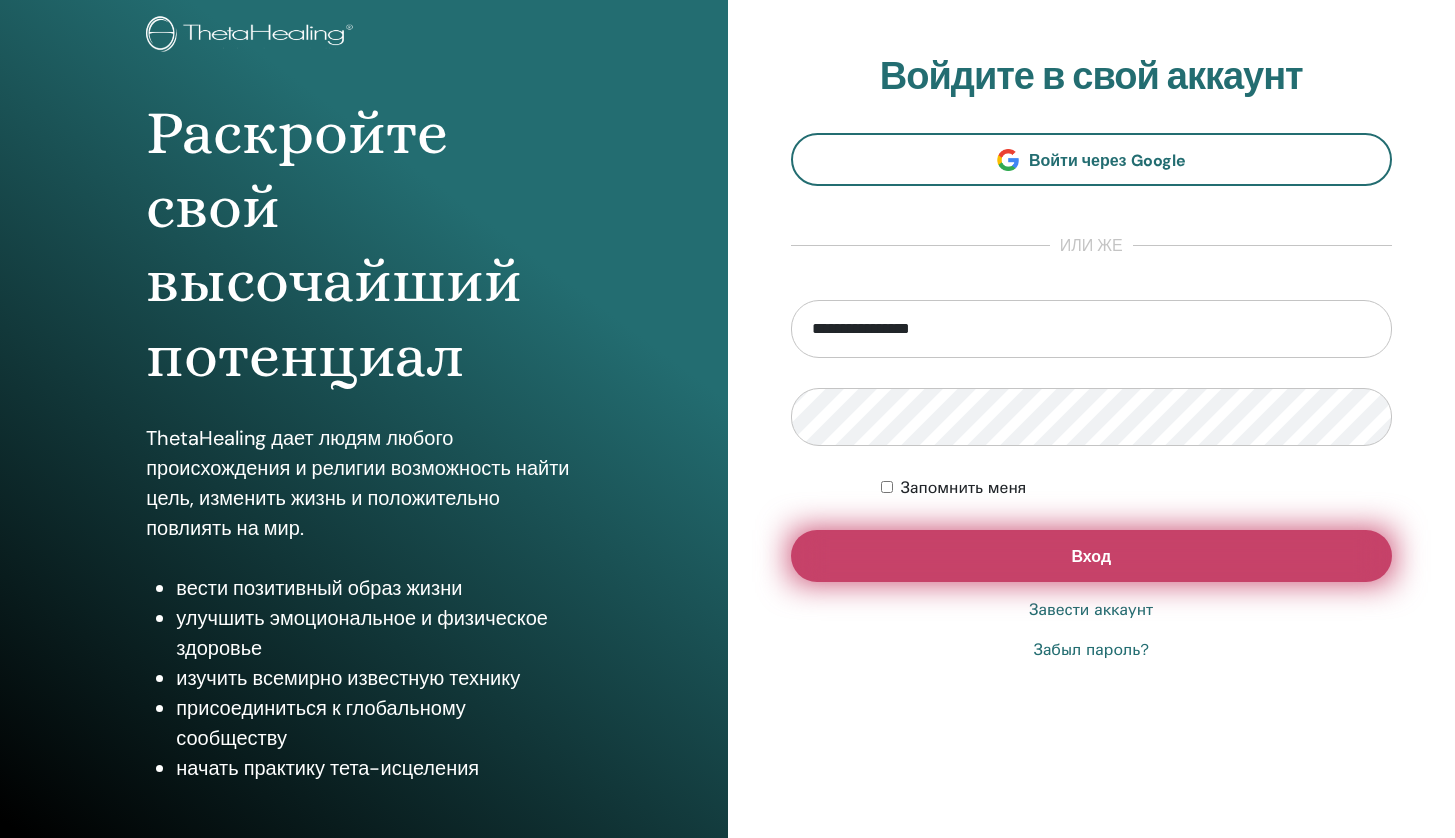 click on "Вход" at bounding box center [1092, 556] 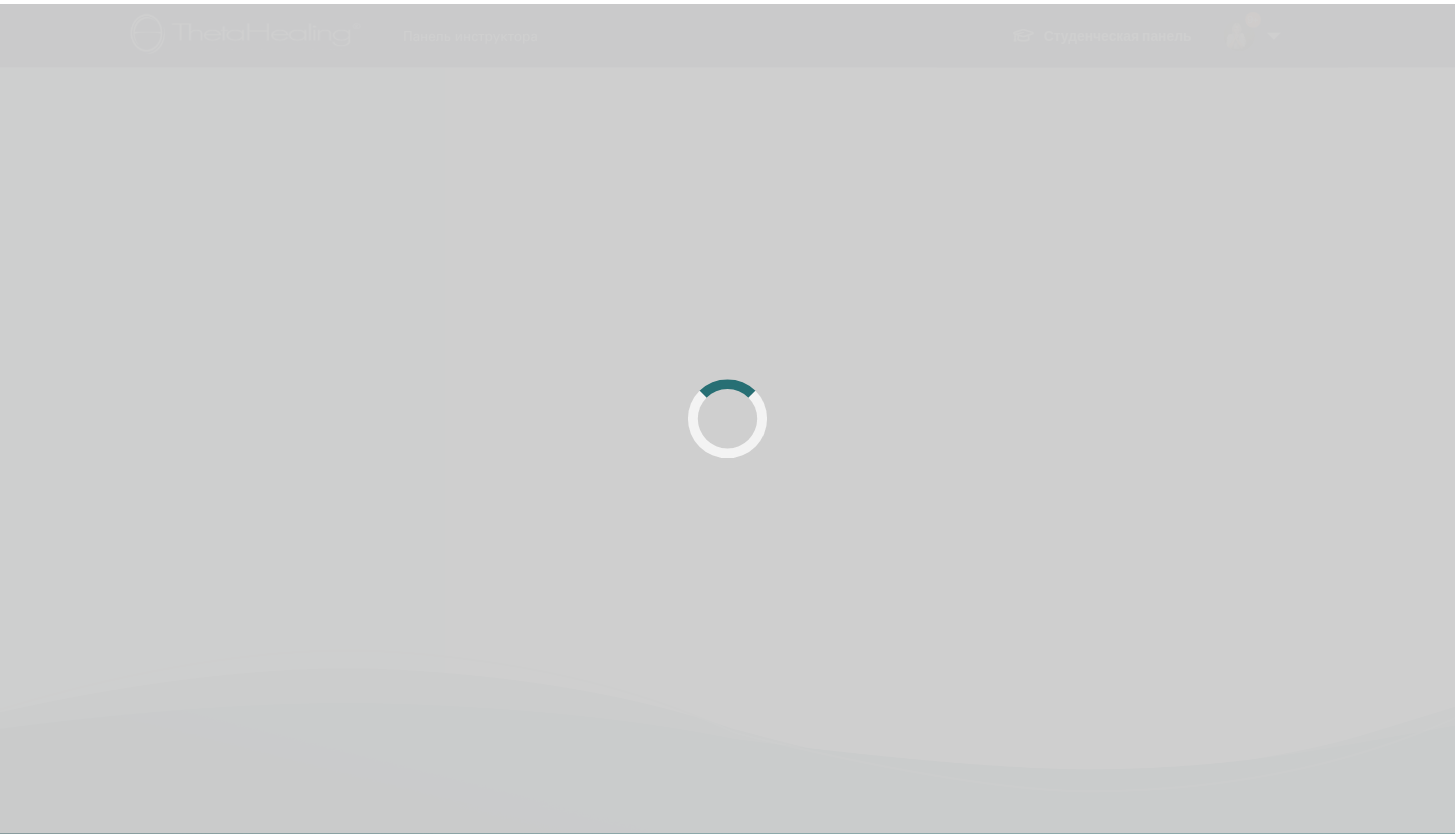 scroll, scrollTop: 0, scrollLeft: 0, axis: both 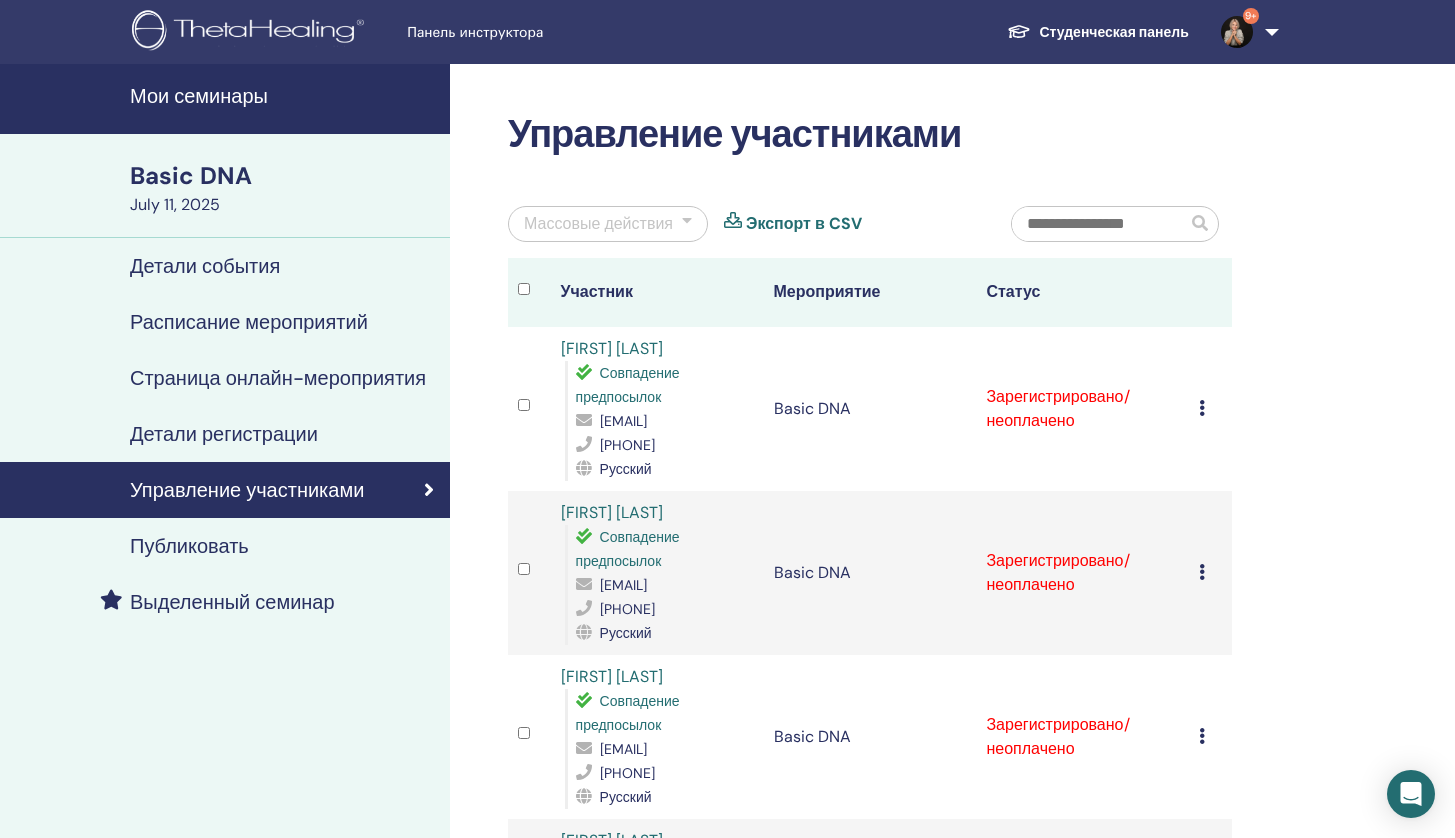 drag, startPoint x: 719, startPoint y: 353, endPoint x: 566, endPoint y: 357, distance: 153.05228 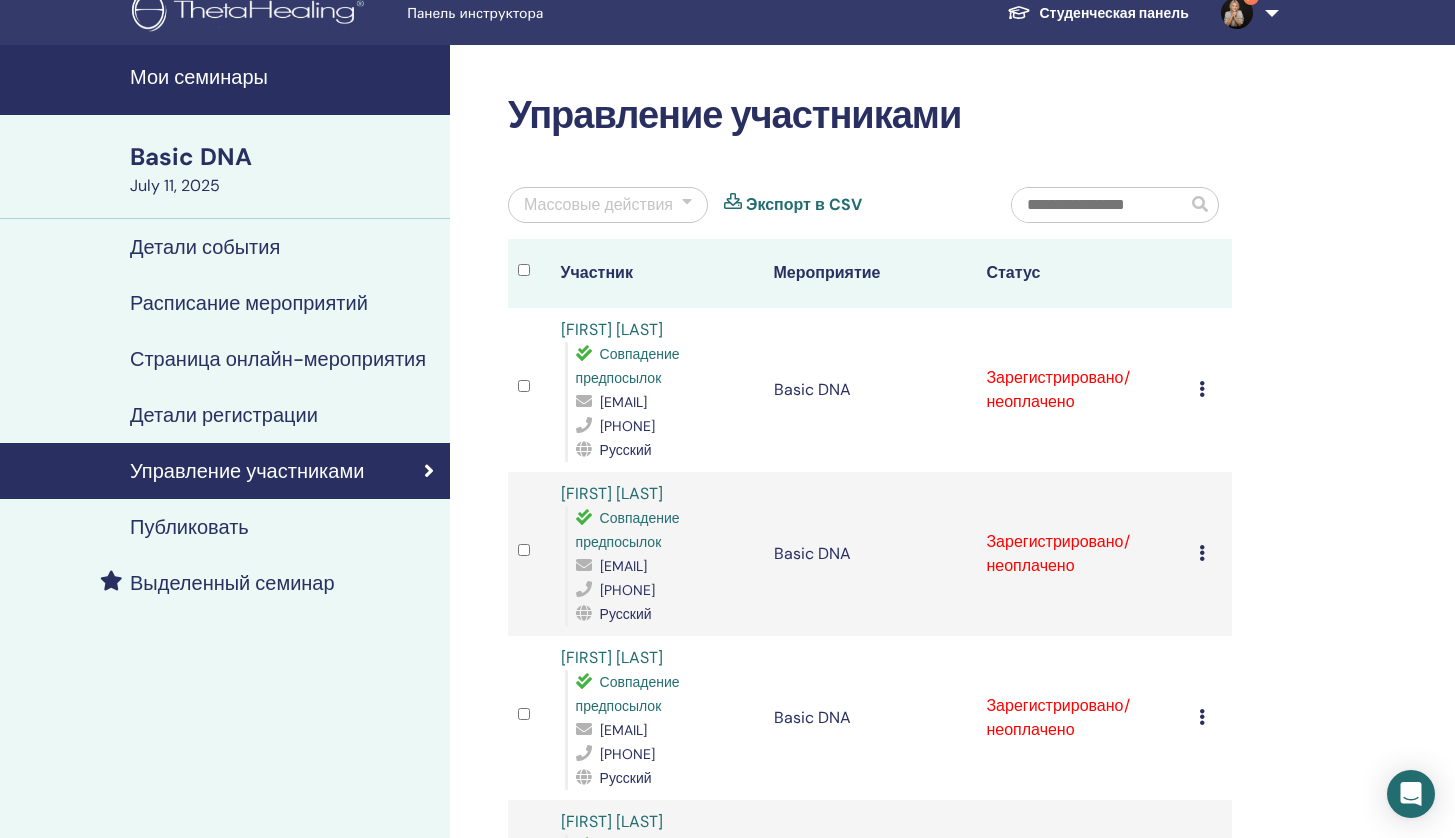 drag, startPoint x: 724, startPoint y: 496, endPoint x: 563, endPoint y: 494, distance: 161.01242 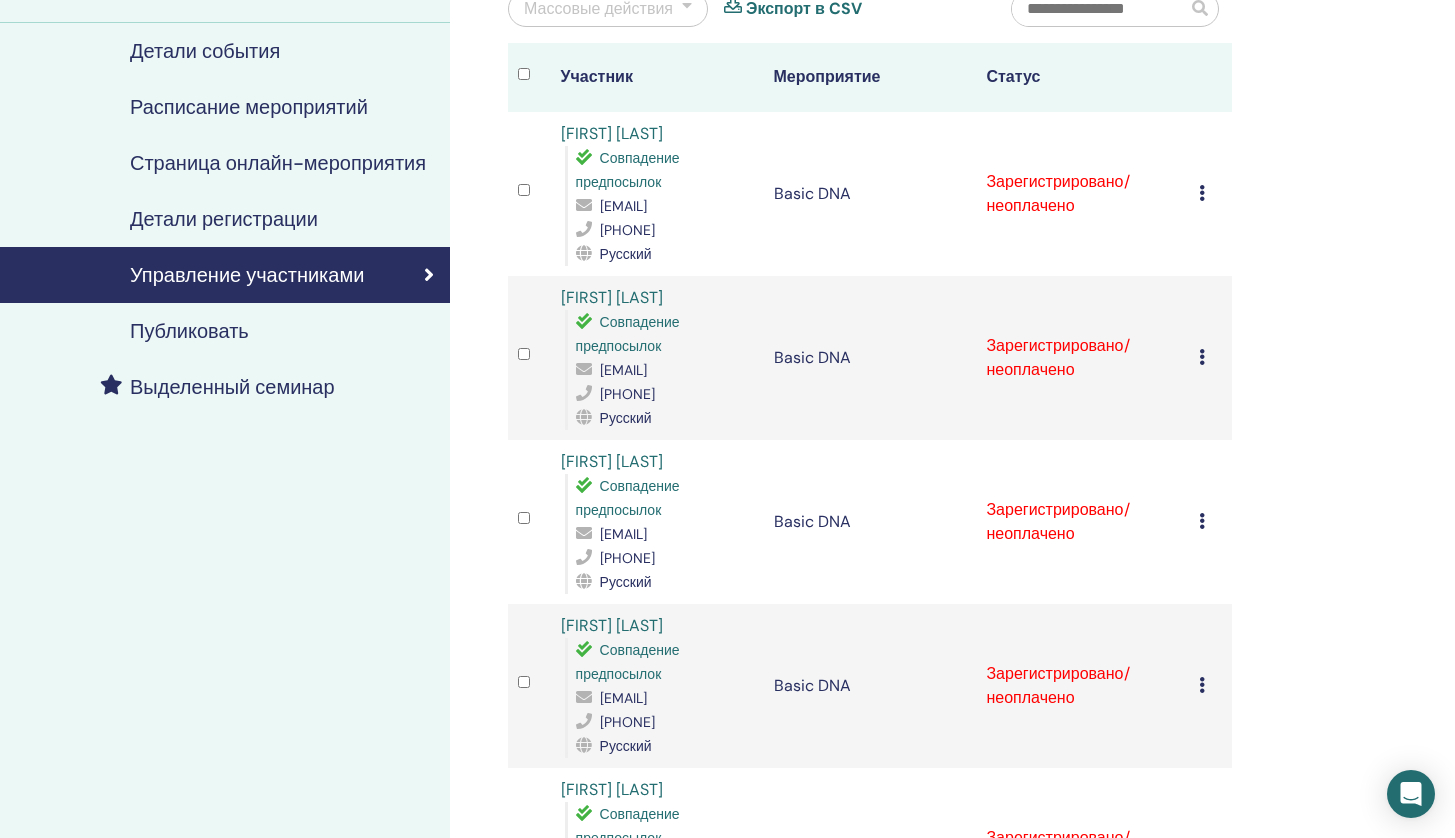 scroll, scrollTop: 221, scrollLeft: 0, axis: vertical 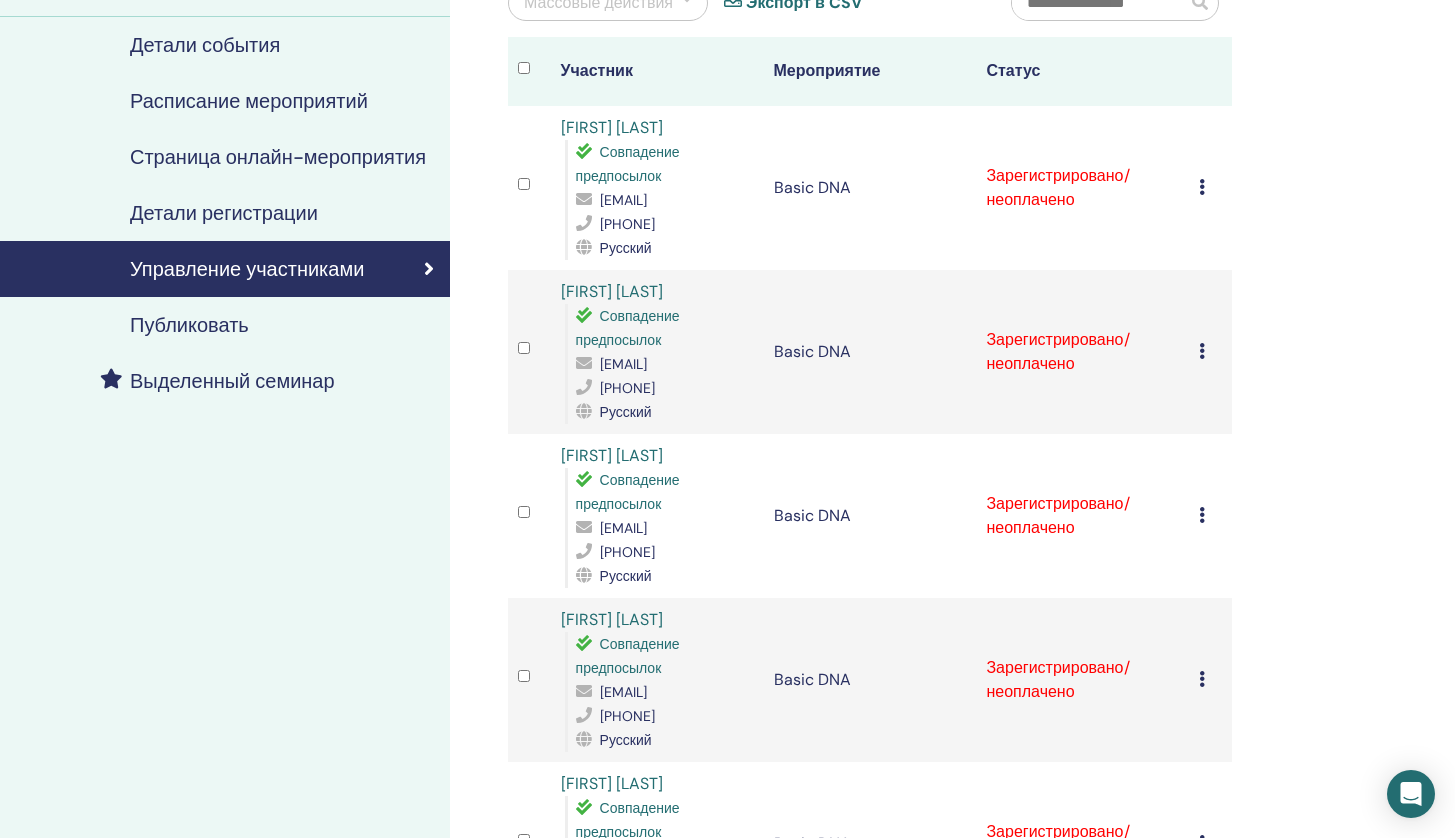 drag, startPoint x: 697, startPoint y: 454, endPoint x: 556, endPoint y: 462, distance: 141.22676 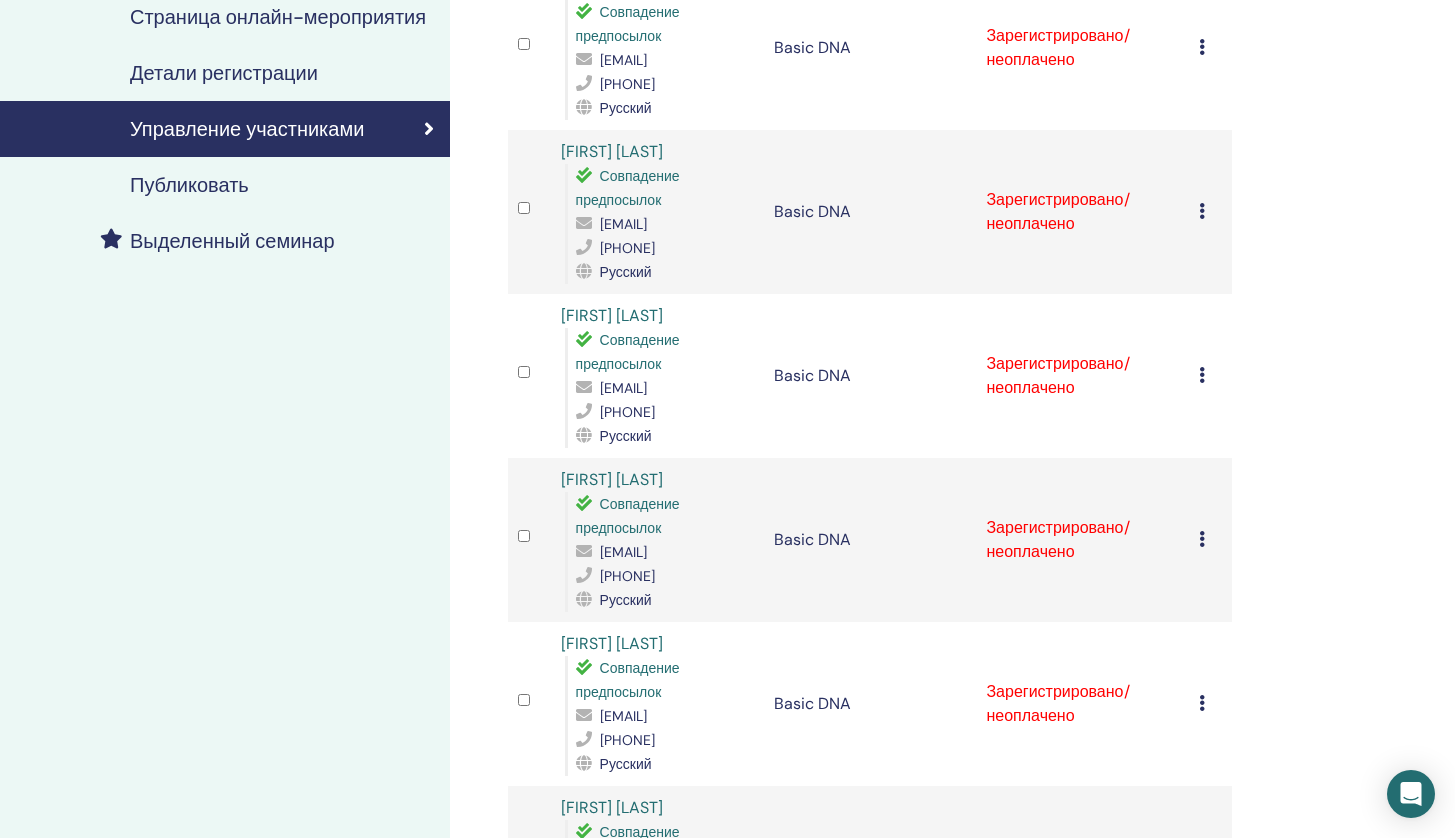 scroll, scrollTop: 365, scrollLeft: 0, axis: vertical 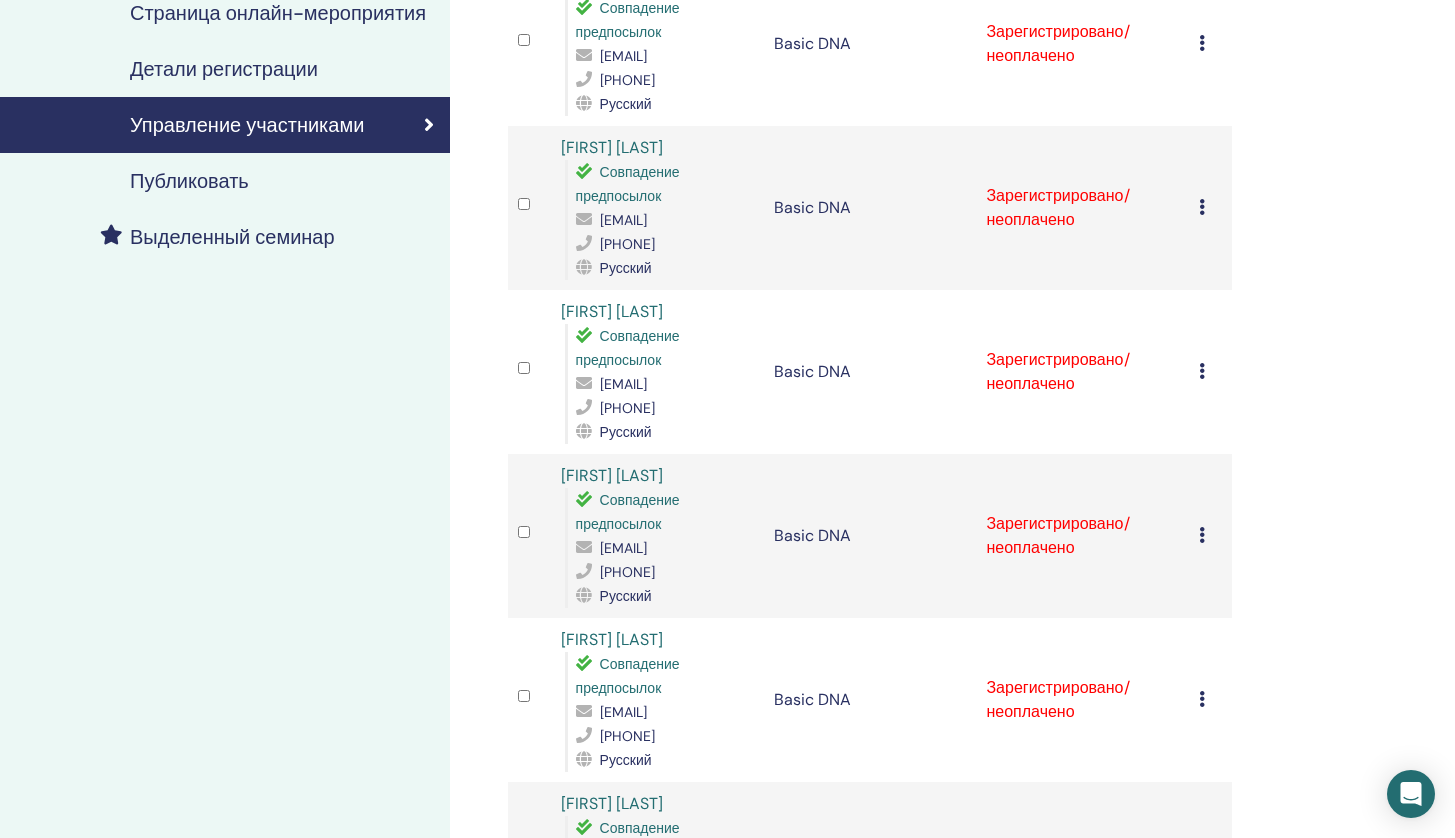 drag, startPoint x: 703, startPoint y: 475, endPoint x: 564, endPoint y: 477, distance: 139.01439 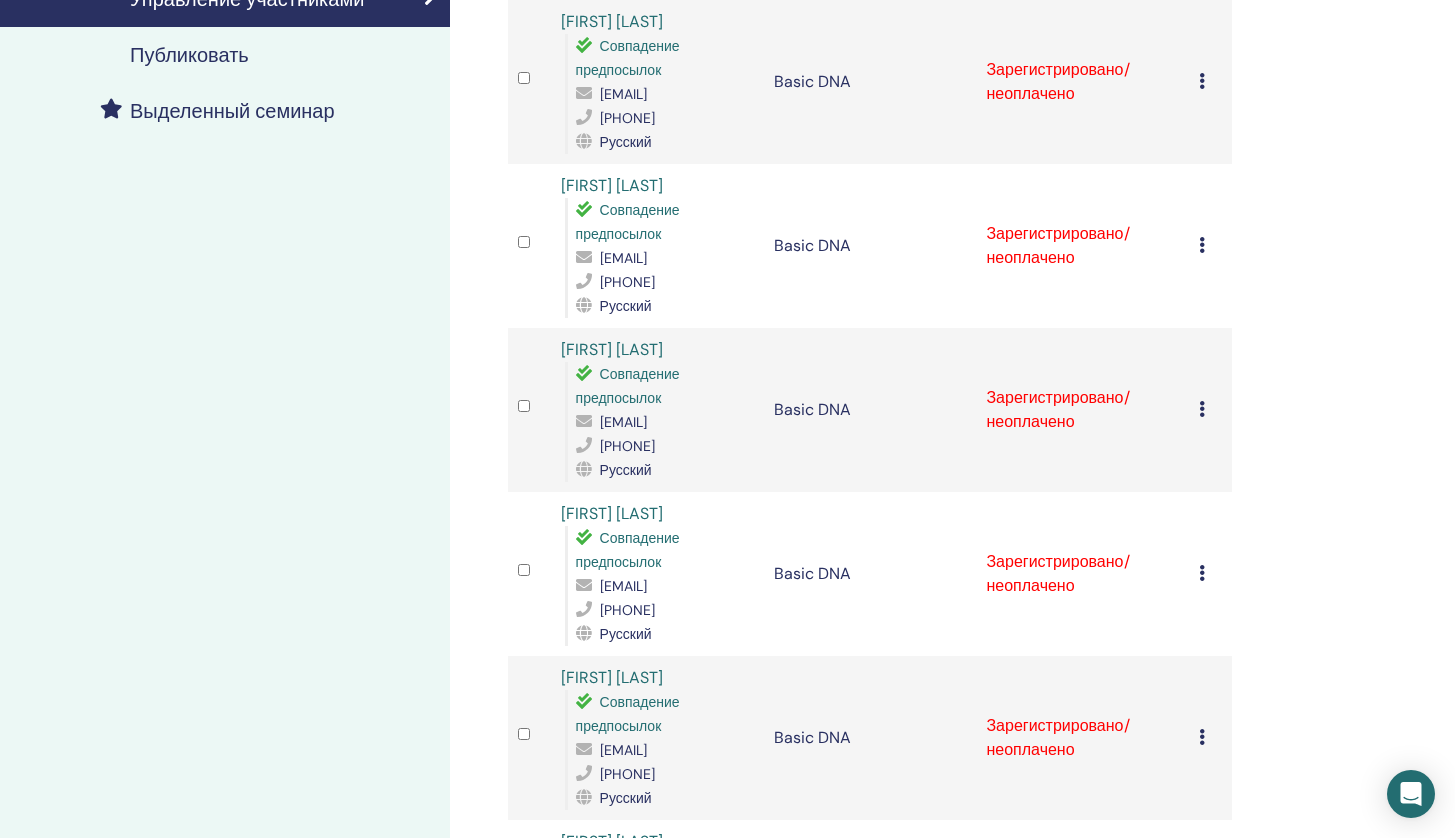 scroll, scrollTop: 522, scrollLeft: 0, axis: vertical 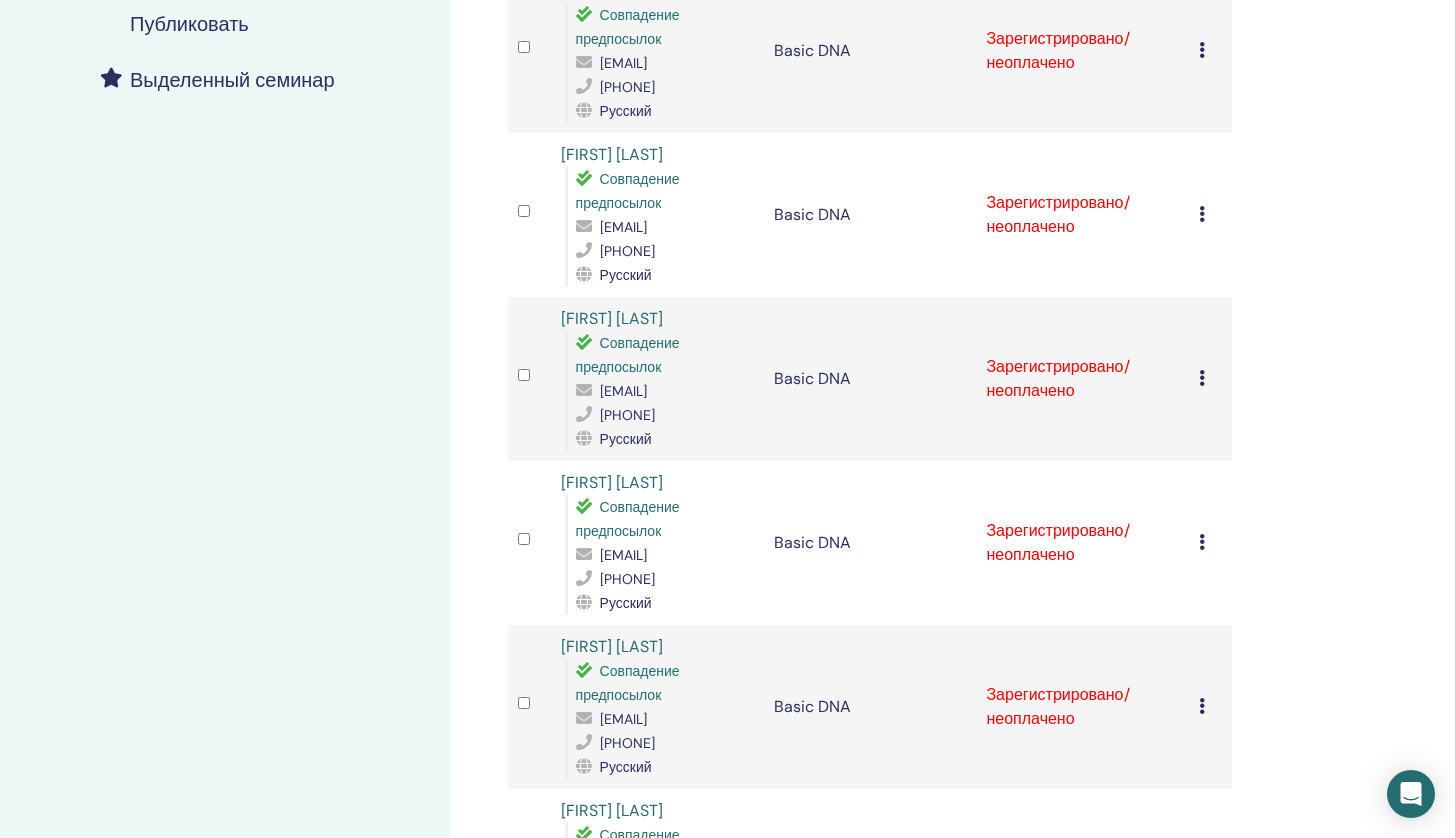 drag, startPoint x: 717, startPoint y: 503, endPoint x: 564, endPoint y: 512, distance: 153.26448 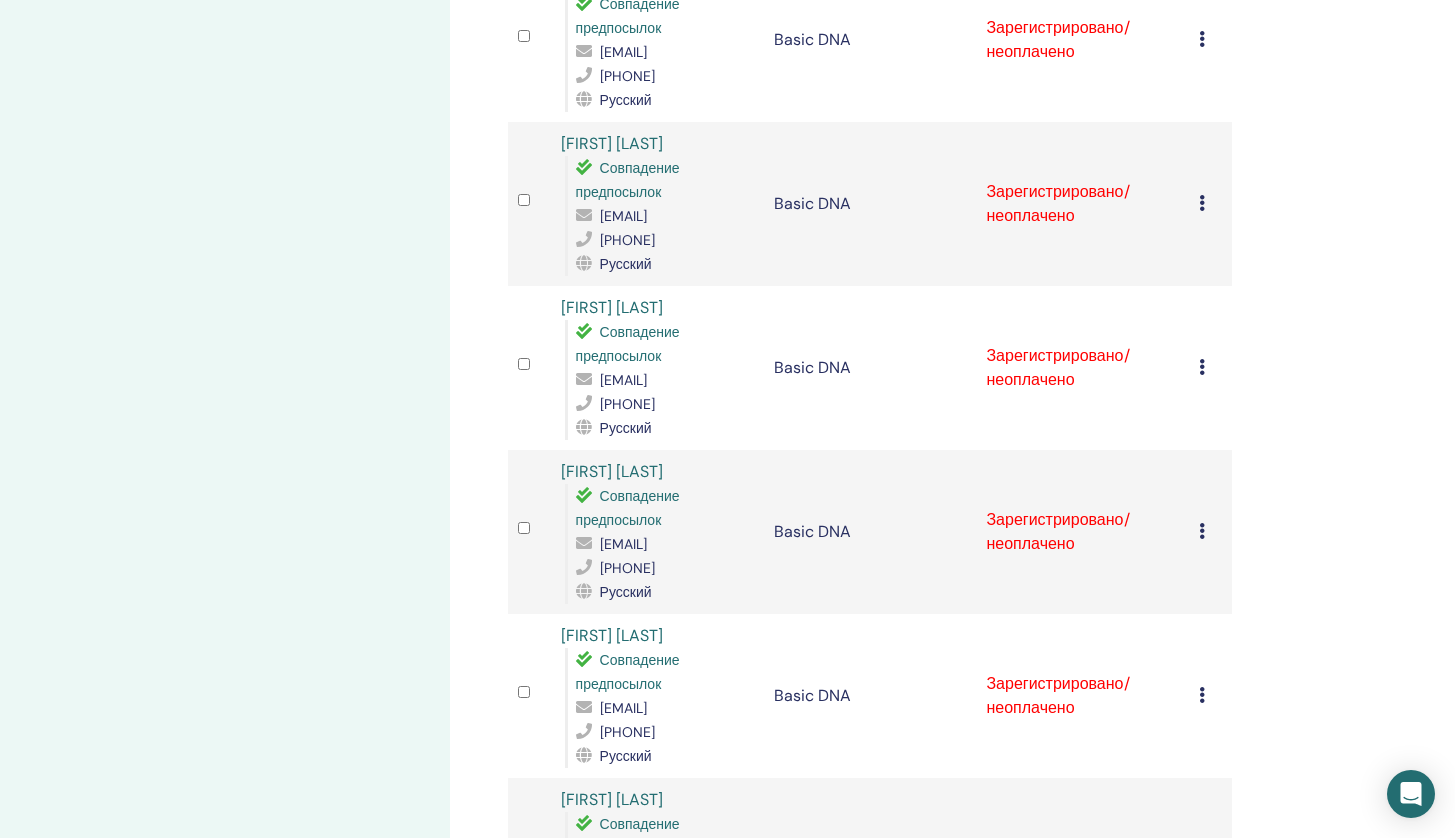 scroll, scrollTop: 707, scrollLeft: 0, axis: vertical 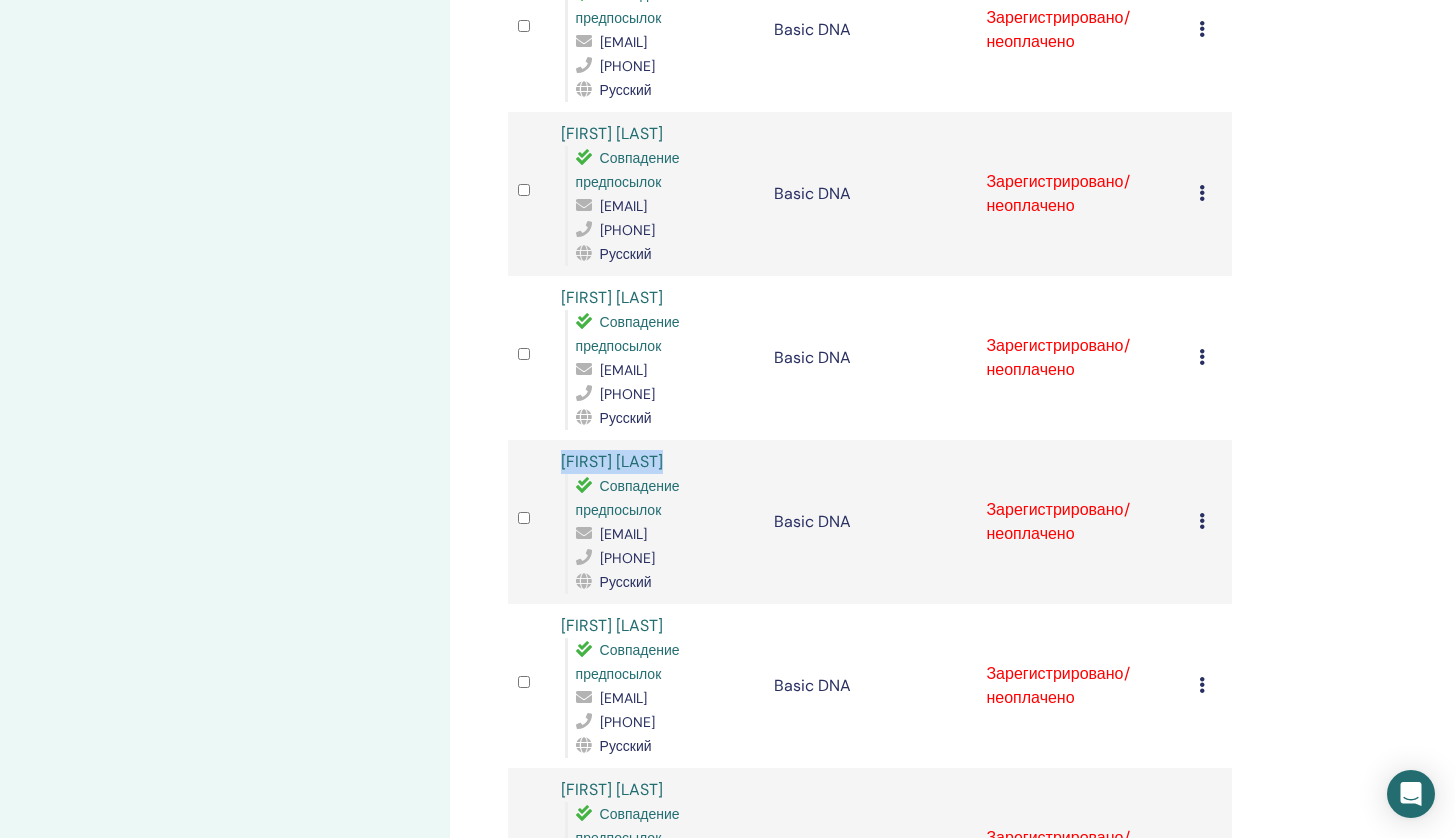 drag, startPoint x: 697, startPoint y: 507, endPoint x: 563, endPoint y: 514, distance: 134.18271 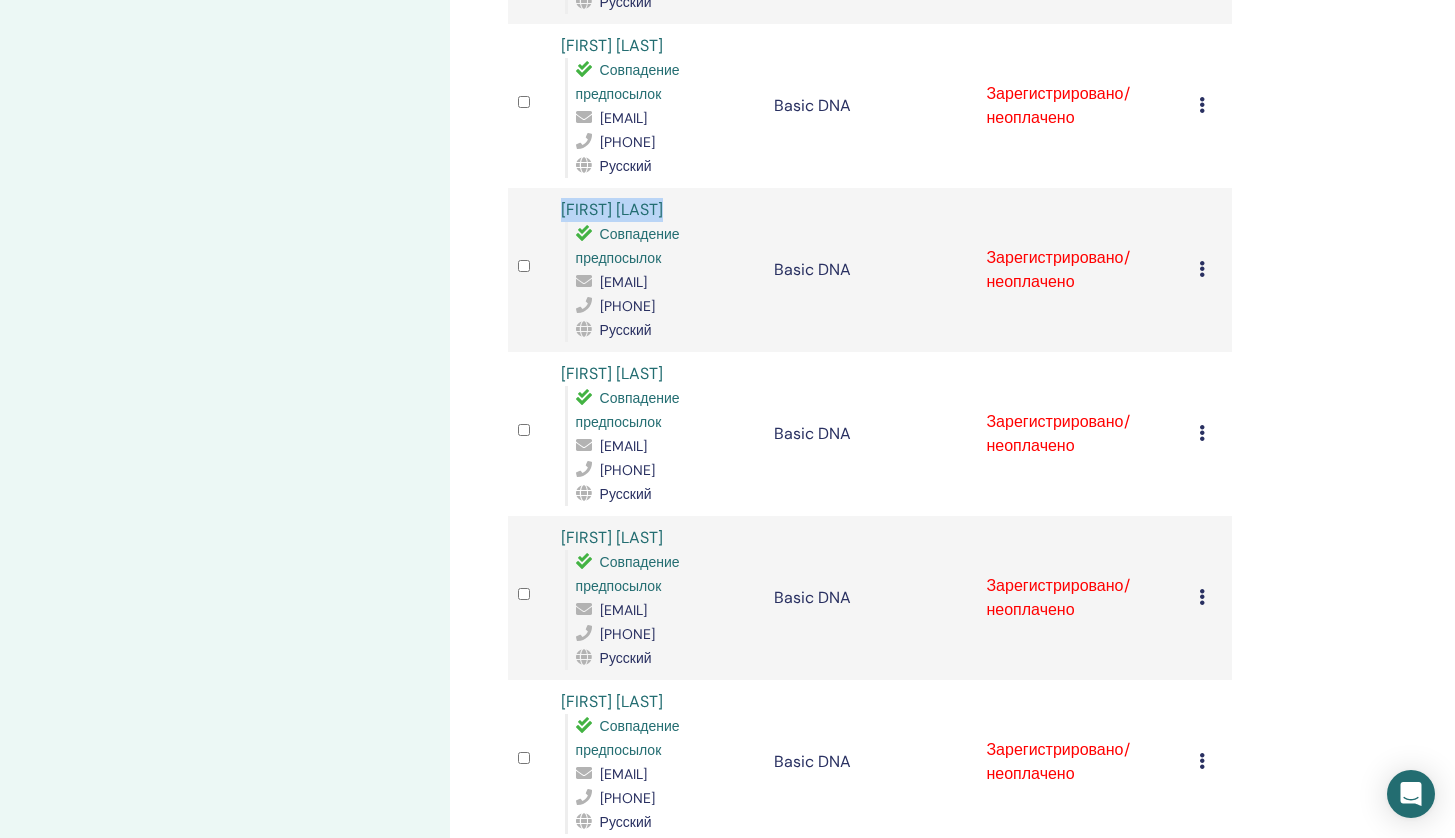 scroll, scrollTop: 964, scrollLeft: 0, axis: vertical 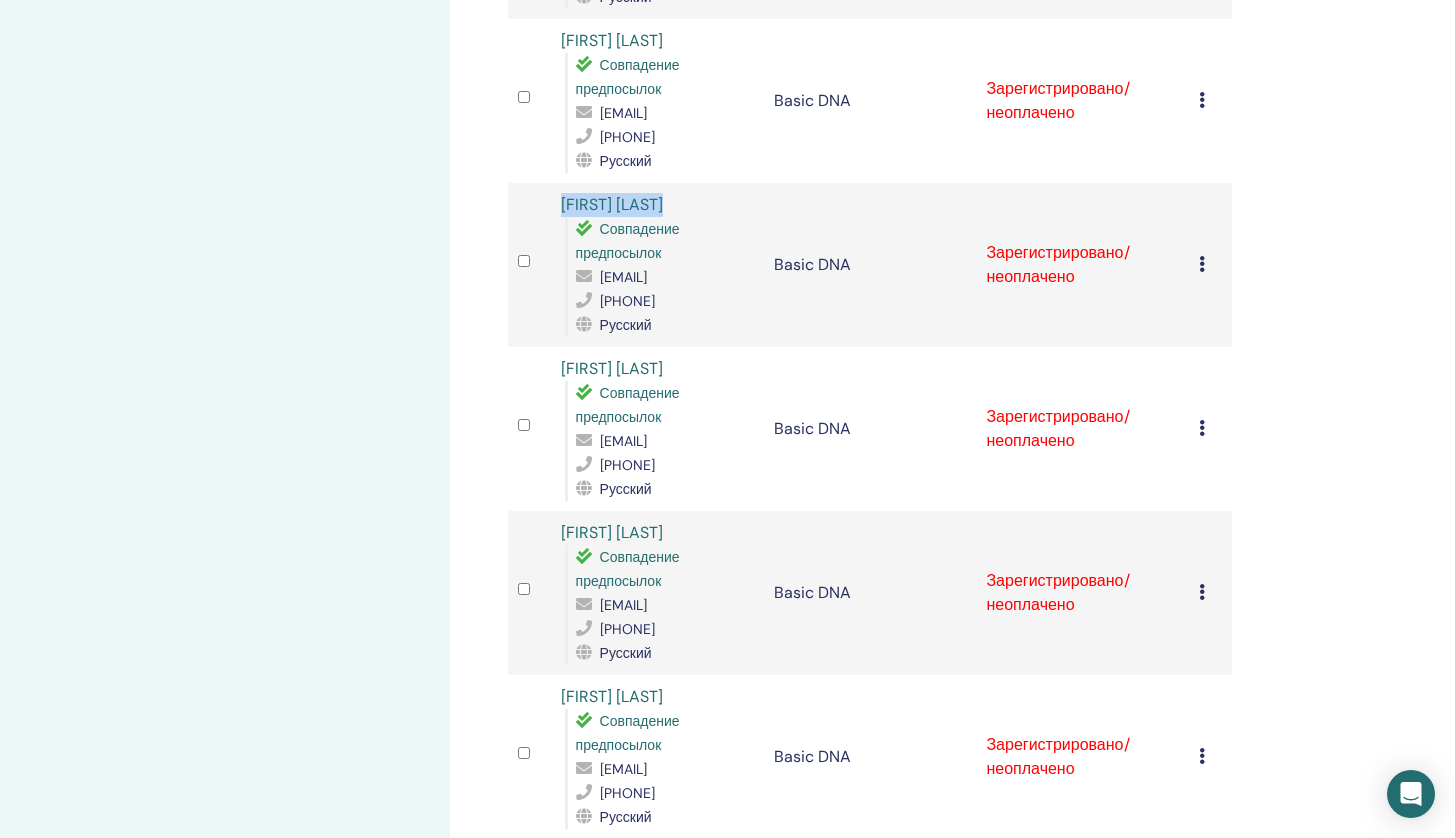drag, startPoint x: 719, startPoint y: 445, endPoint x: 559, endPoint y: 444, distance: 160.00313 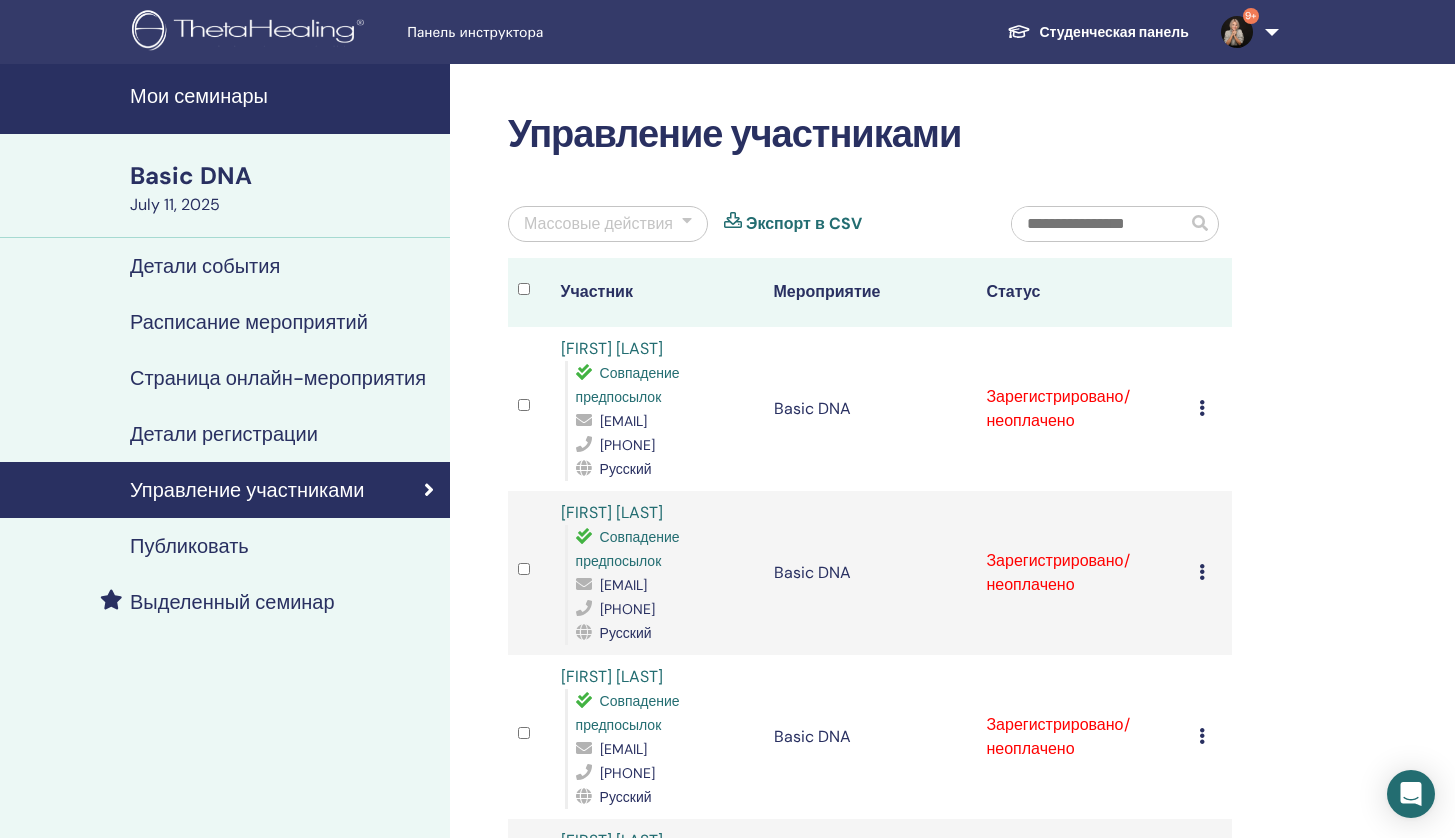 scroll, scrollTop: 0, scrollLeft: 0, axis: both 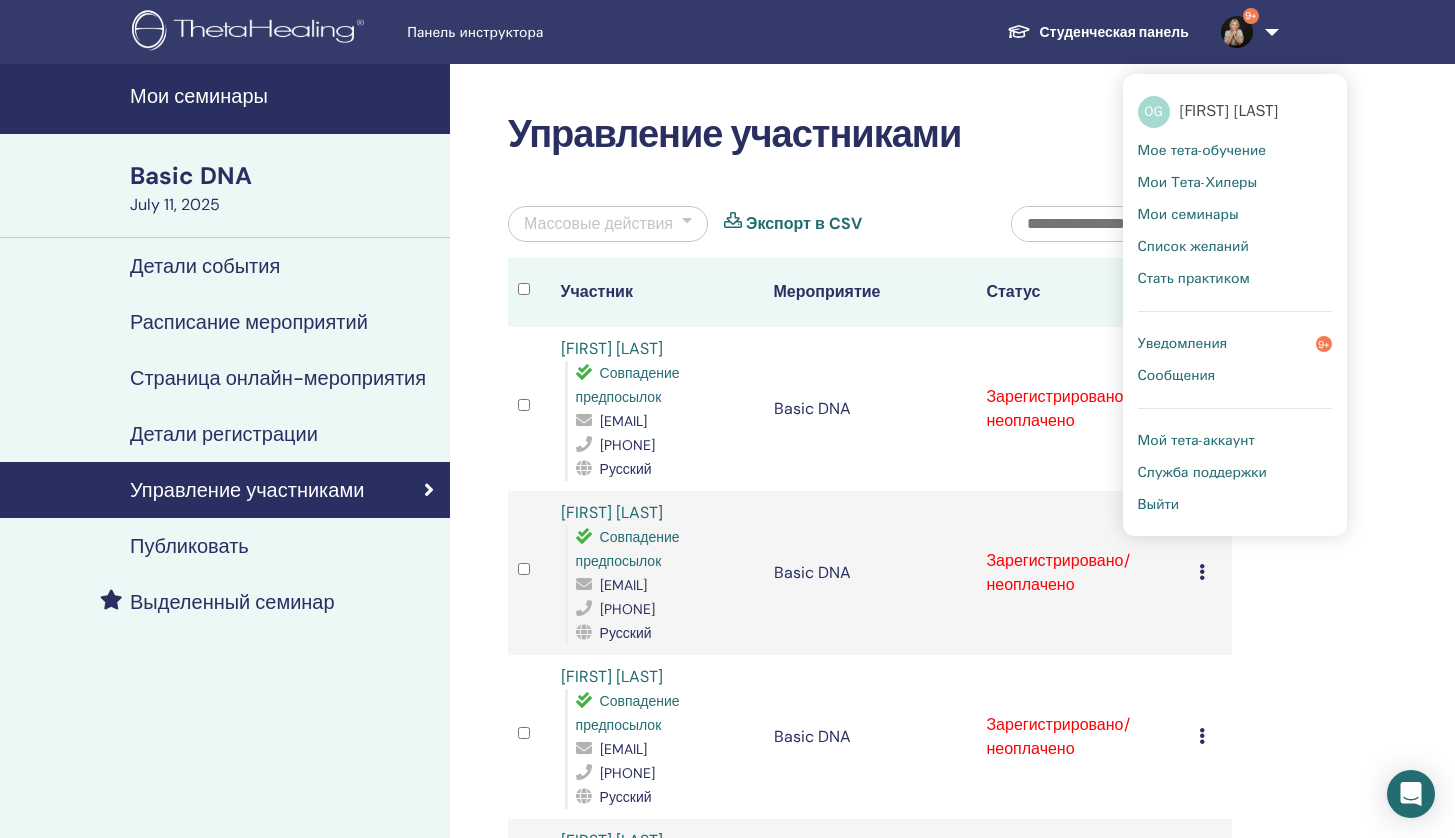 click on "Уведомления" at bounding box center (1183, 344) 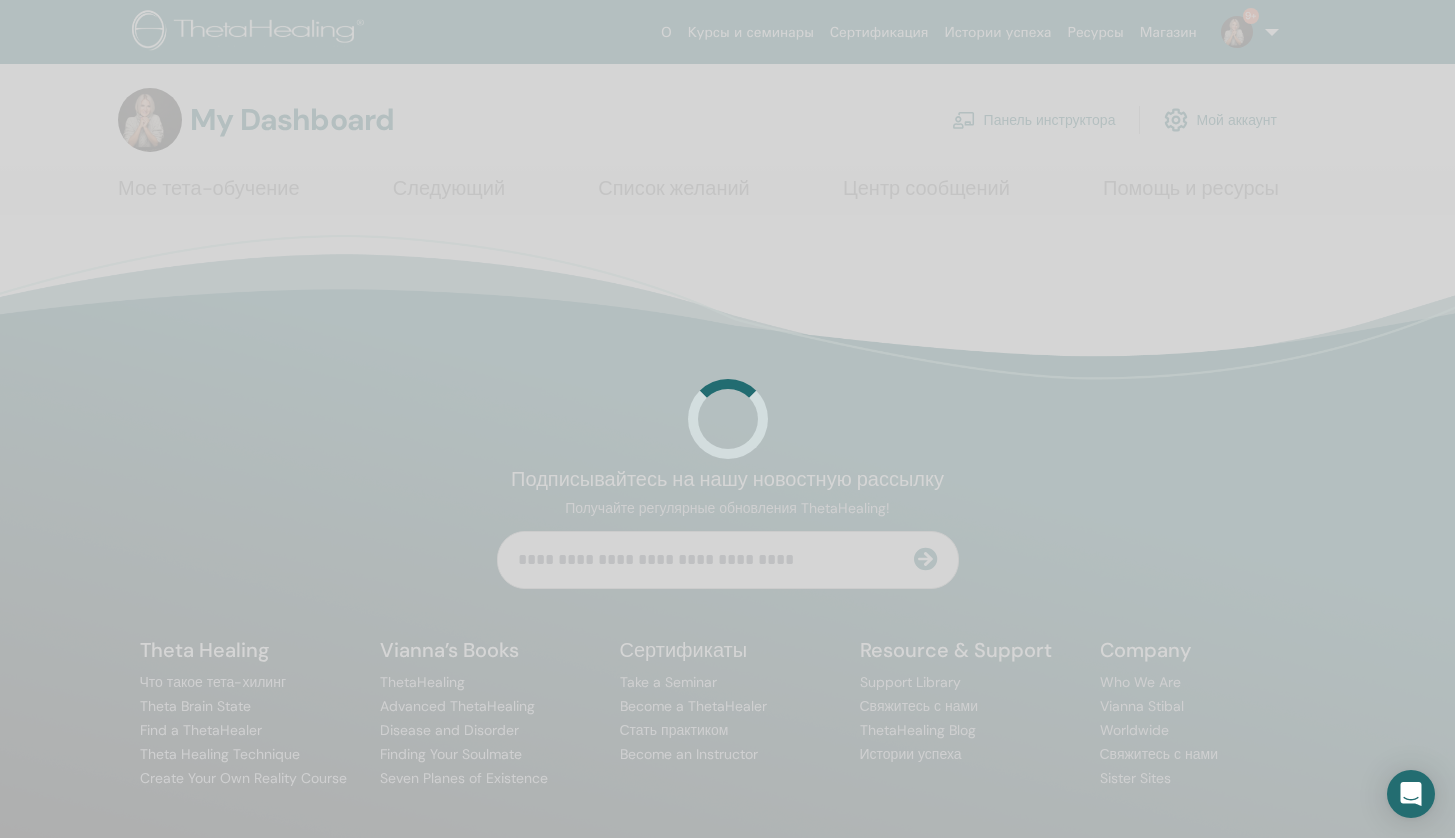 scroll, scrollTop: 0, scrollLeft: 0, axis: both 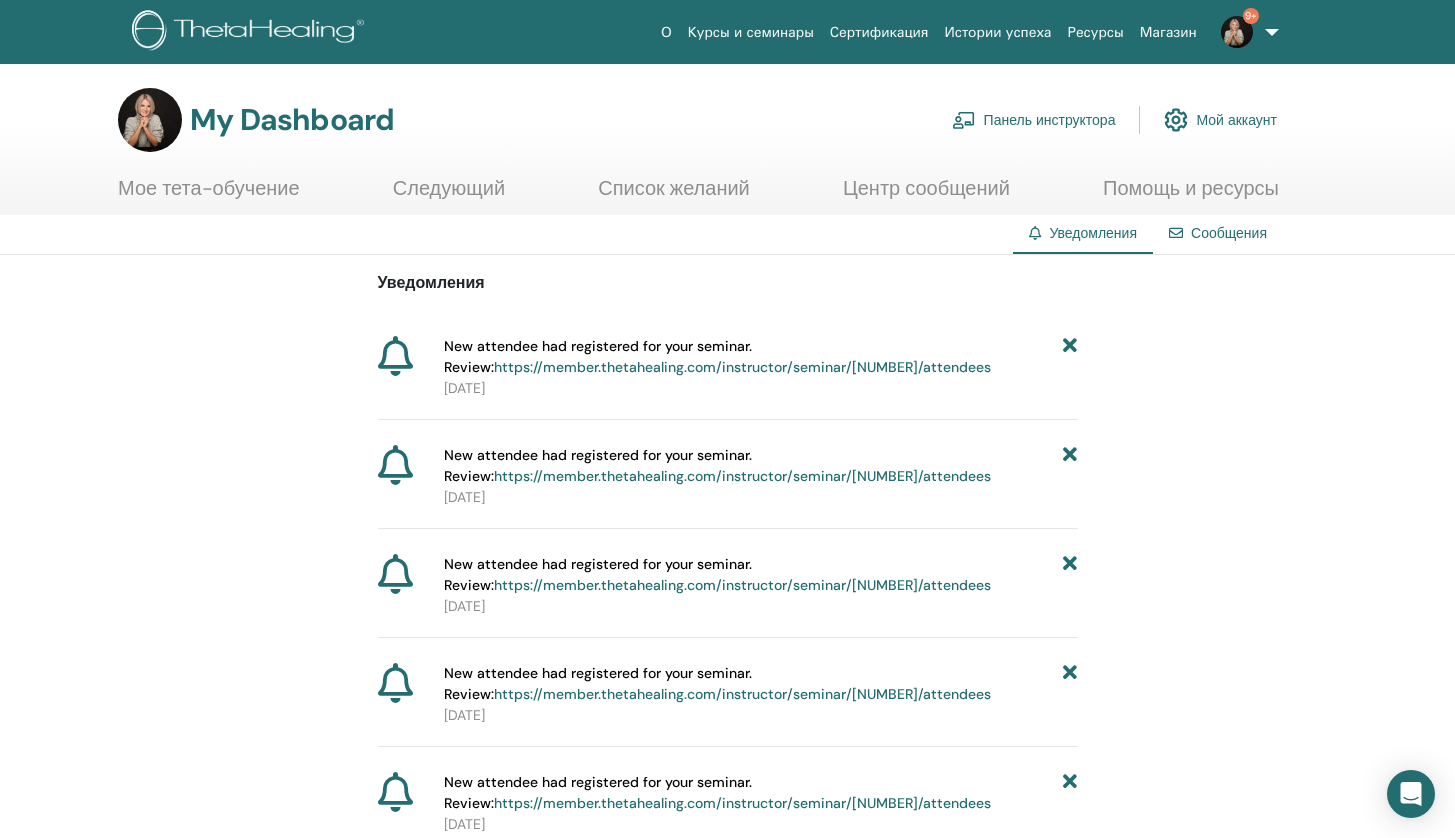 click on "https://member.thetahealing.com/instructor/seminar/371908/attendees" at bounding box center (742, 367) 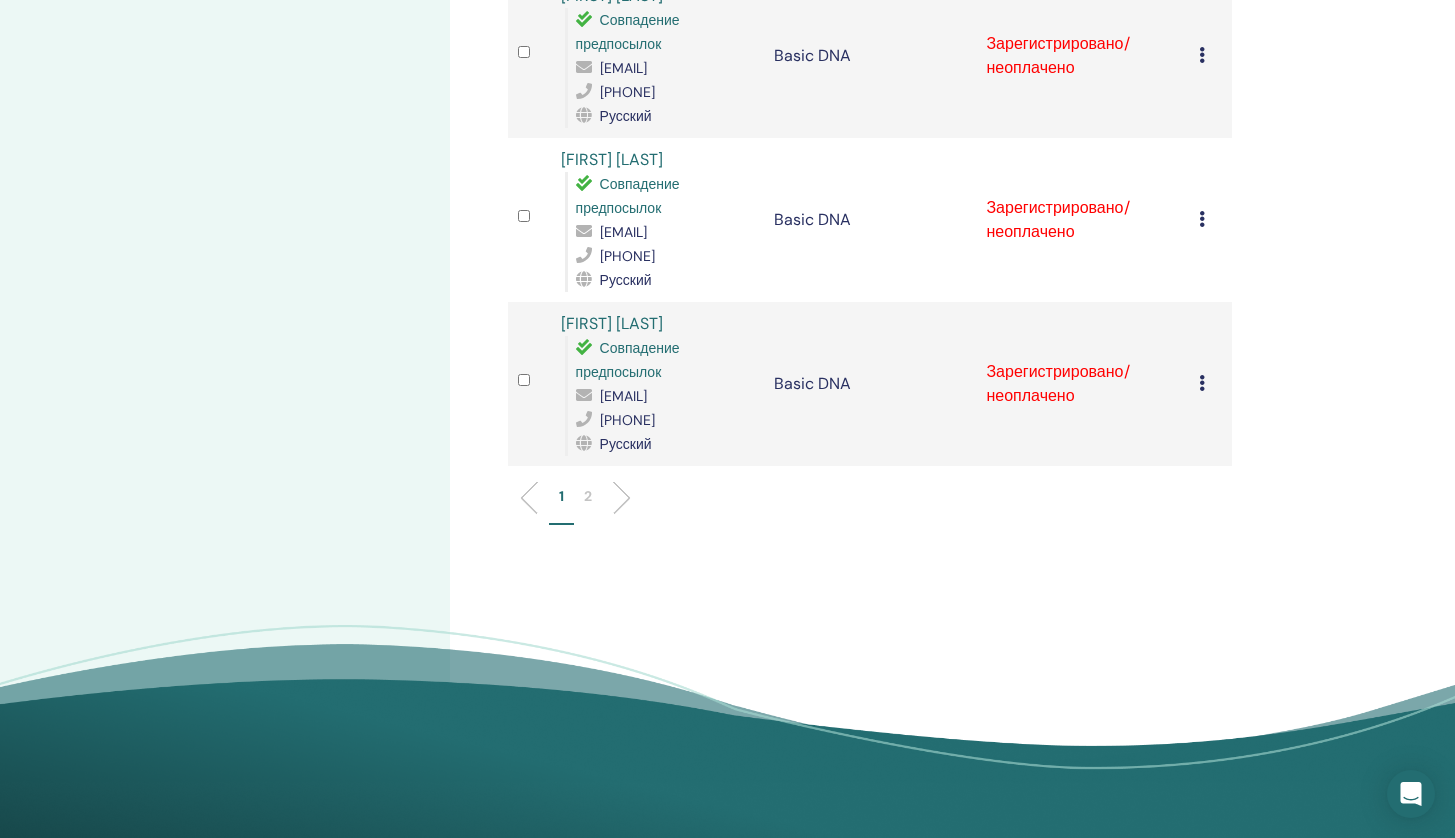 scroll, scrollTop: 3172, scrollLeft: 0, axis: vertical 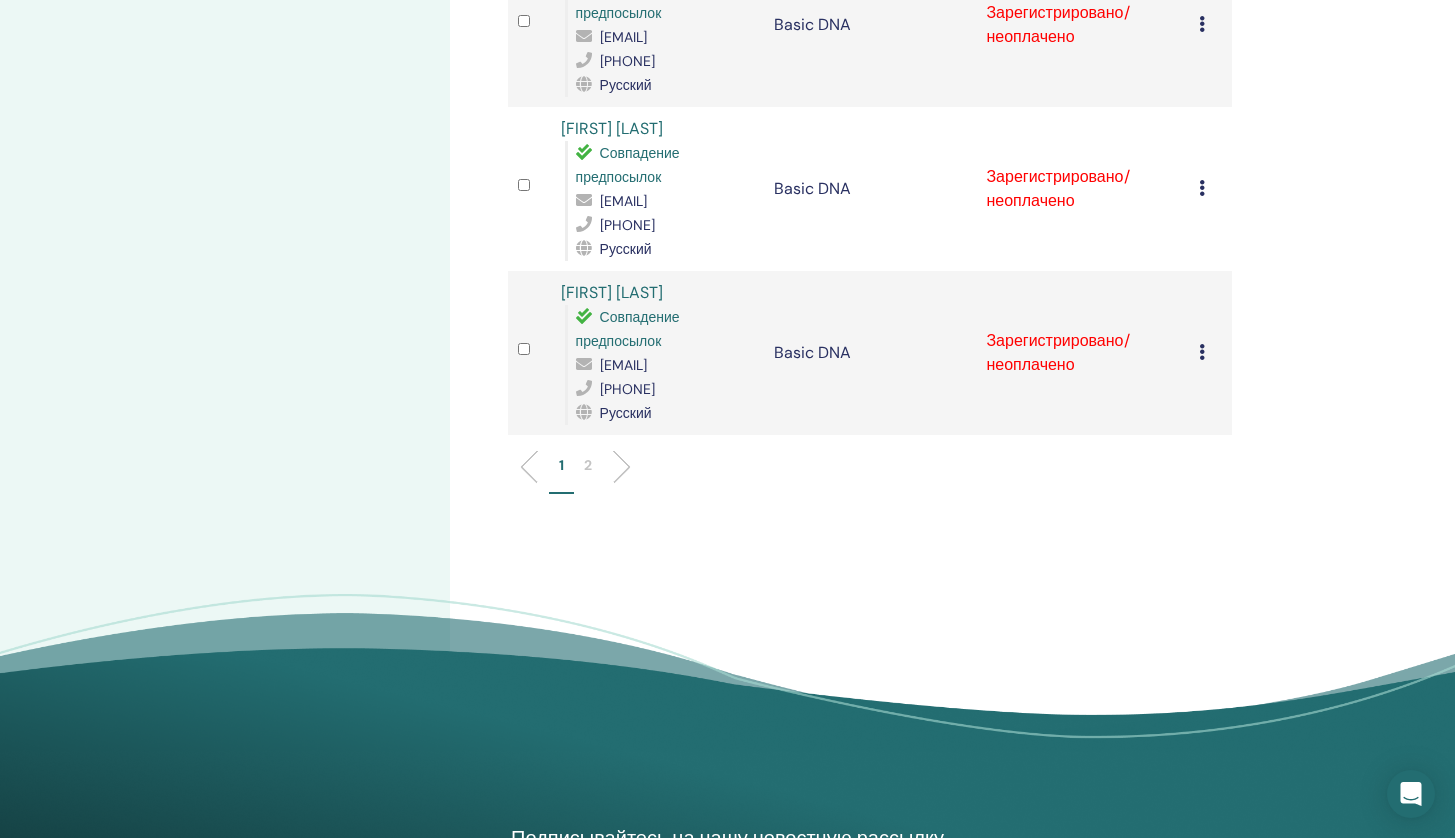 click on "2" at bounding box center [588, 465] 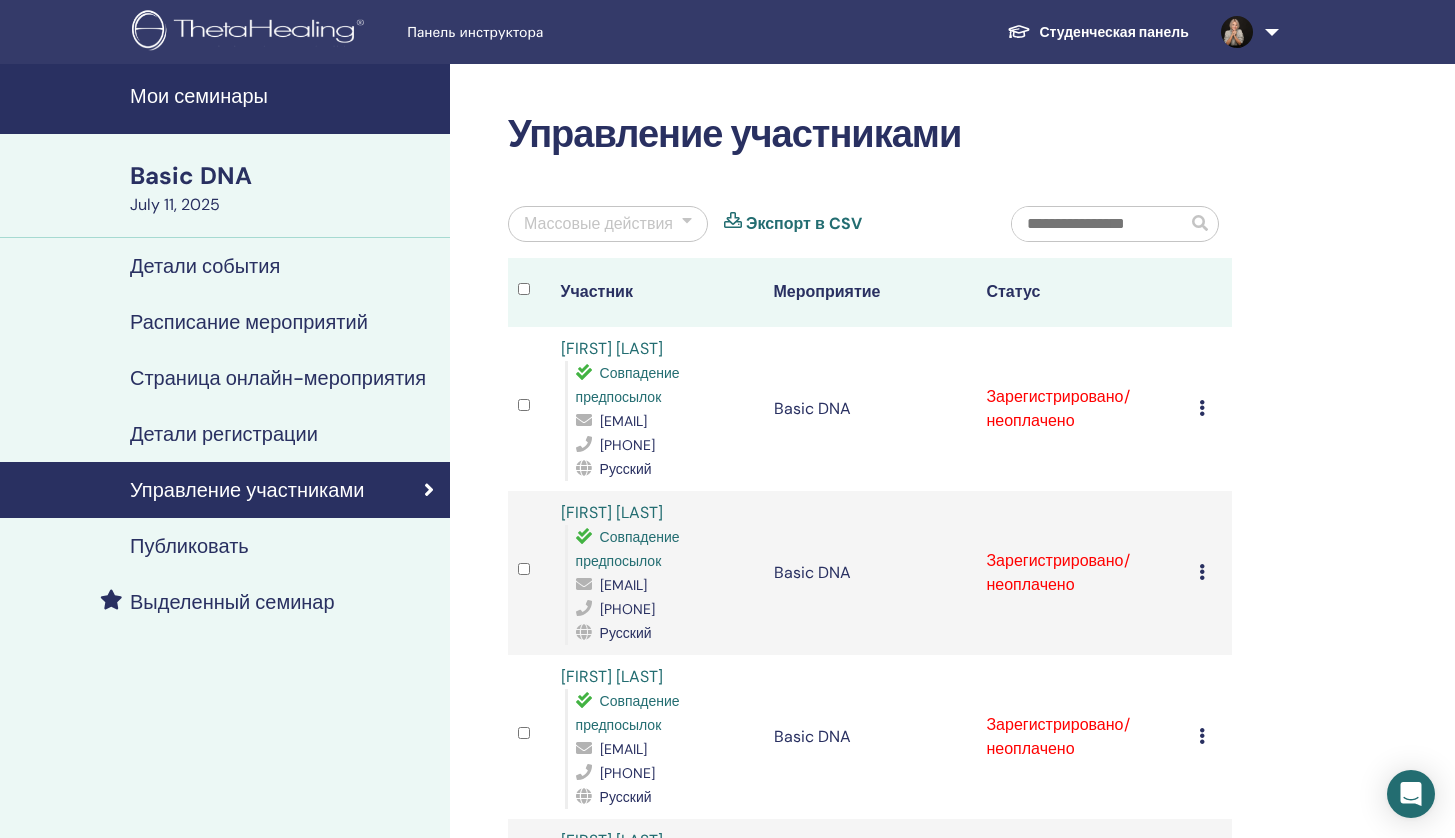 scroll, scrollTop: 0, scrollLeft: 0, axis: both 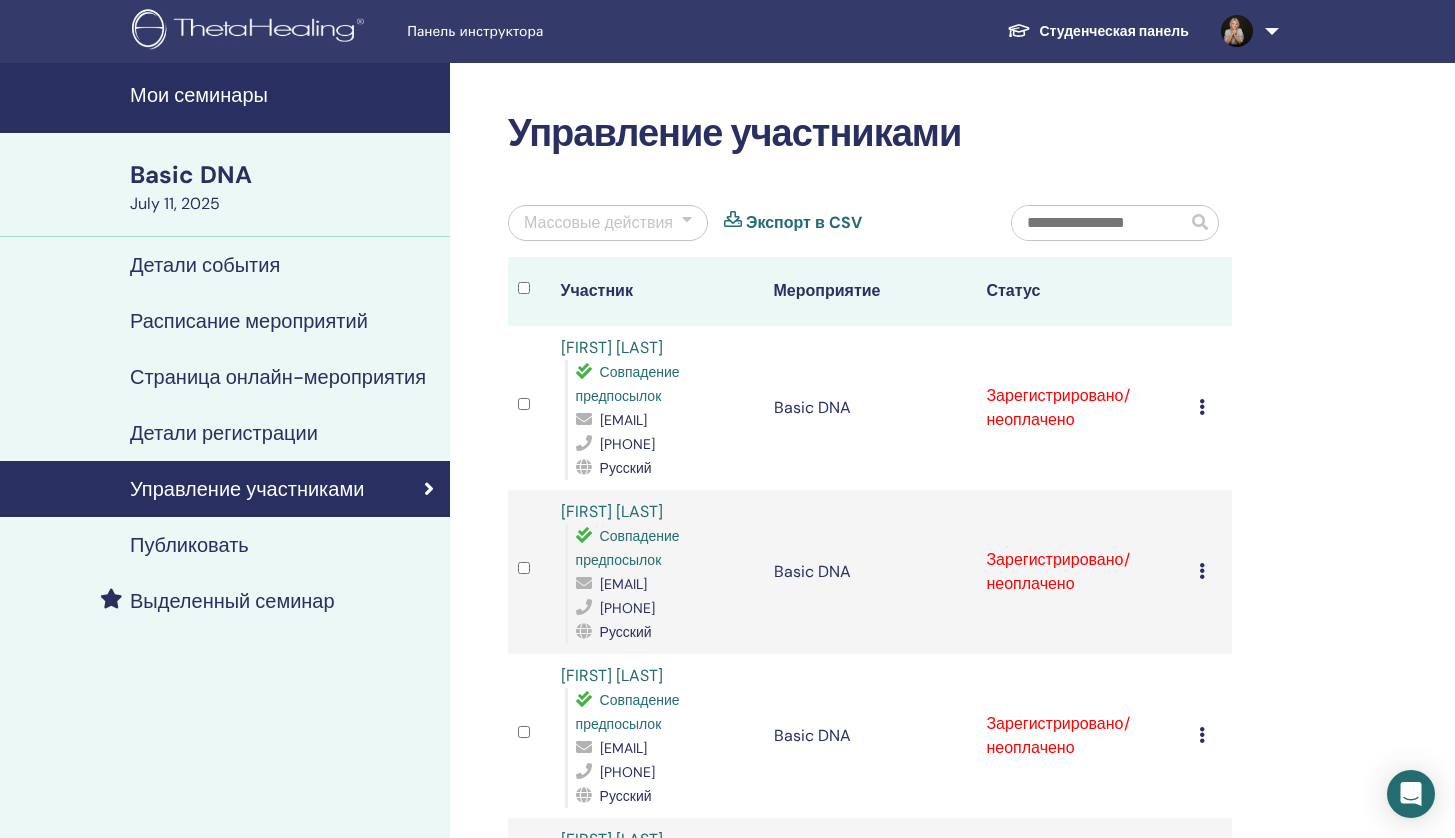 click at bounding box center (1099, 223) 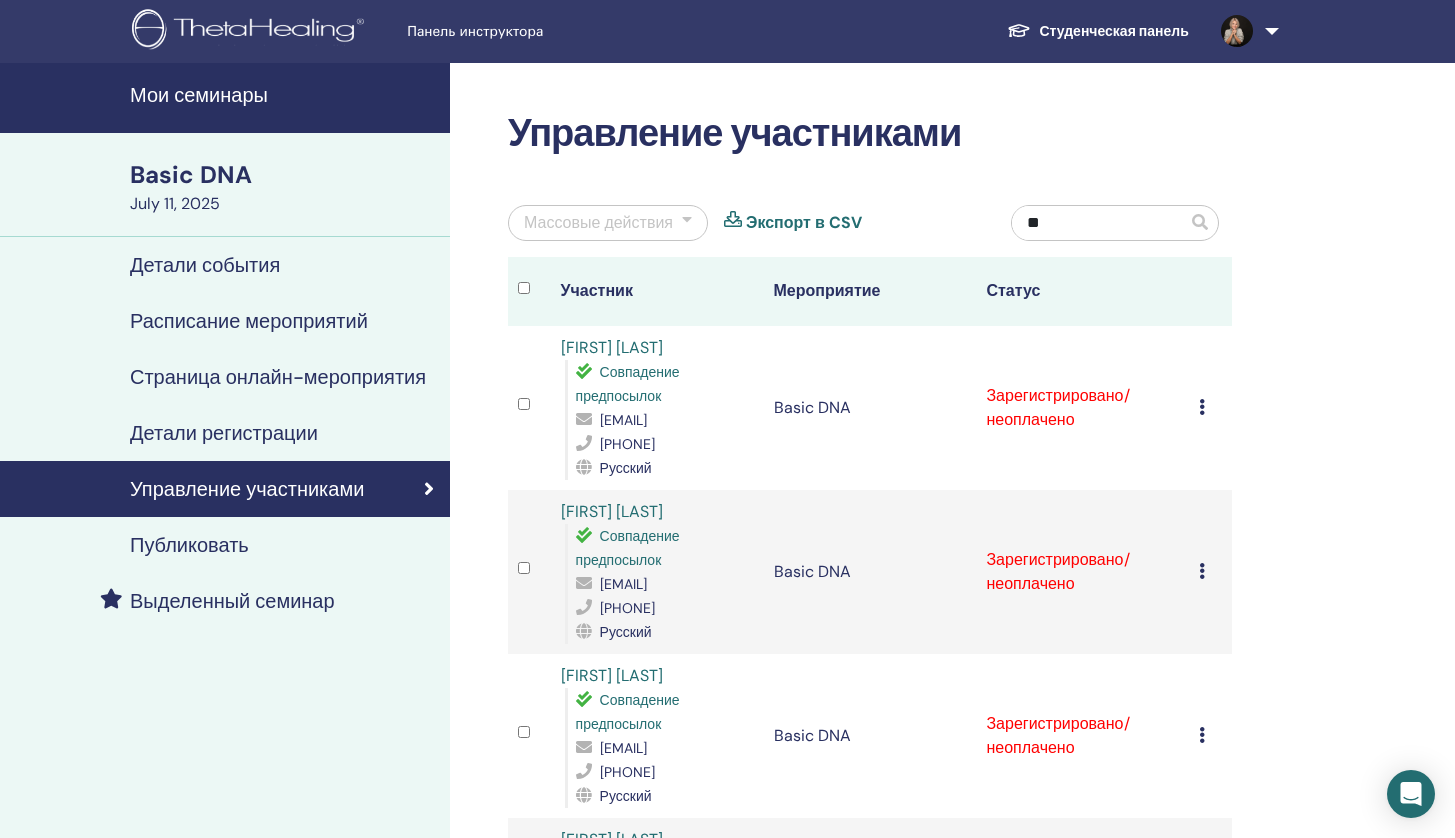 type on "*" 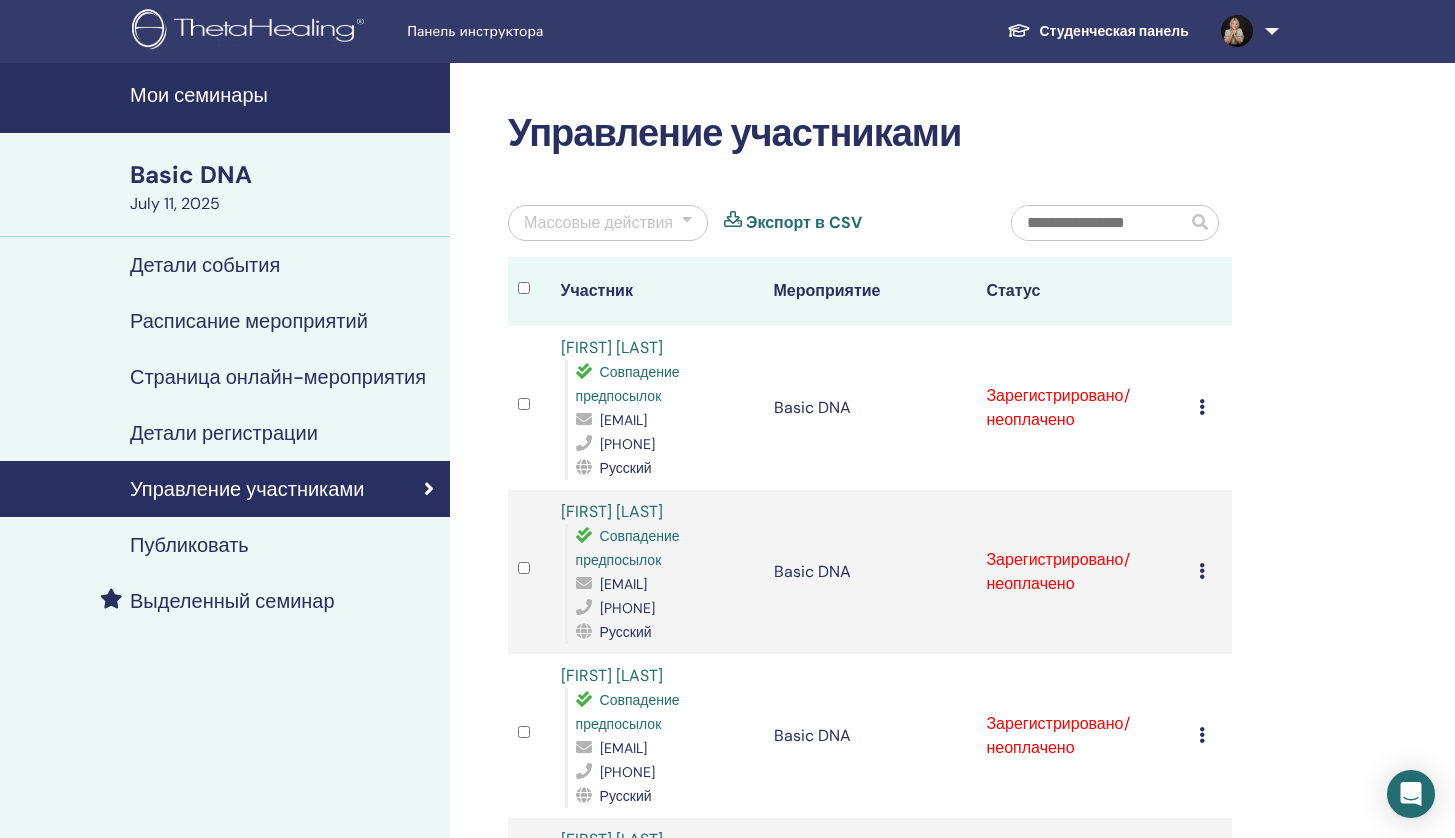 type on "*" 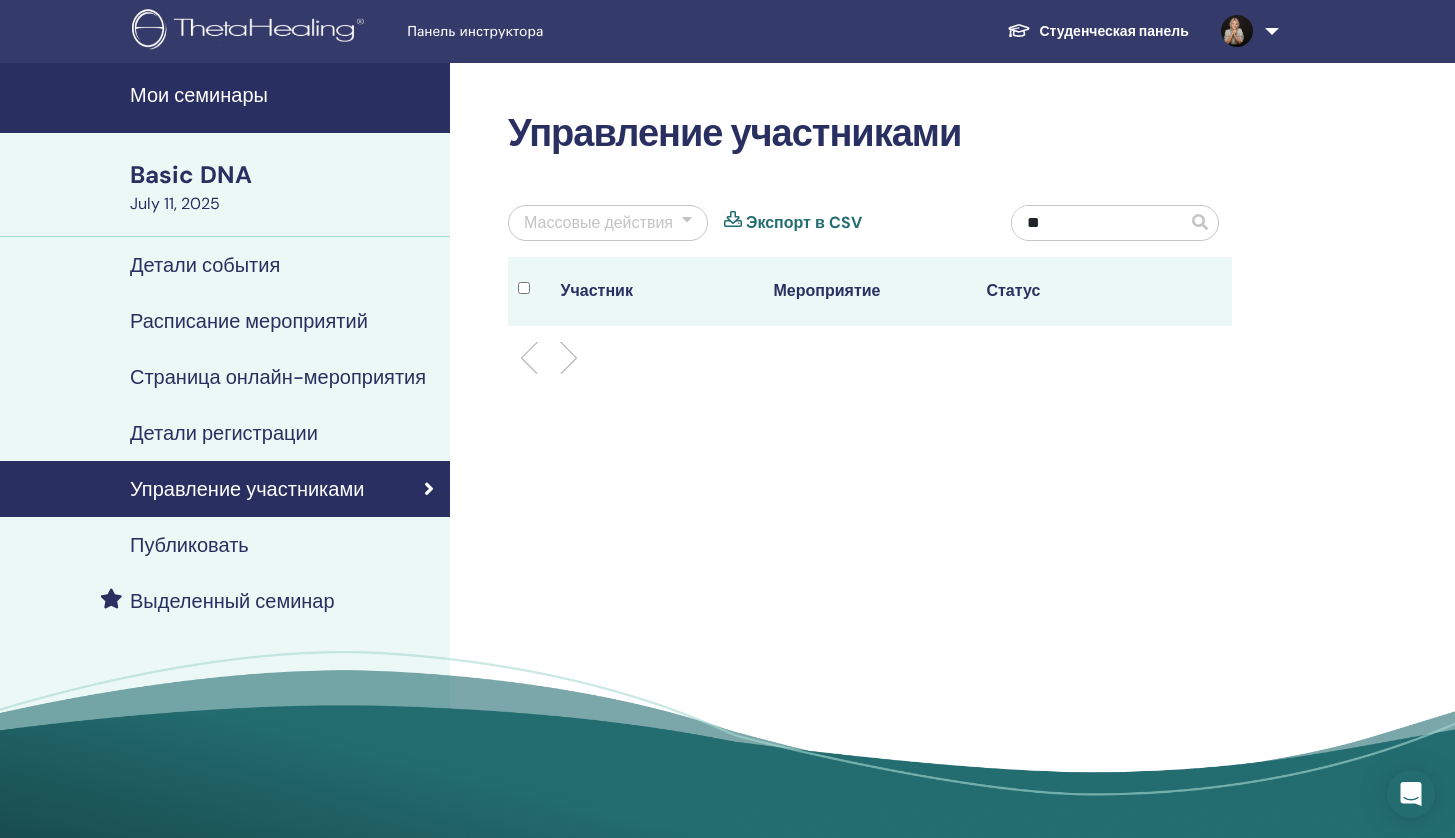 type on "*" 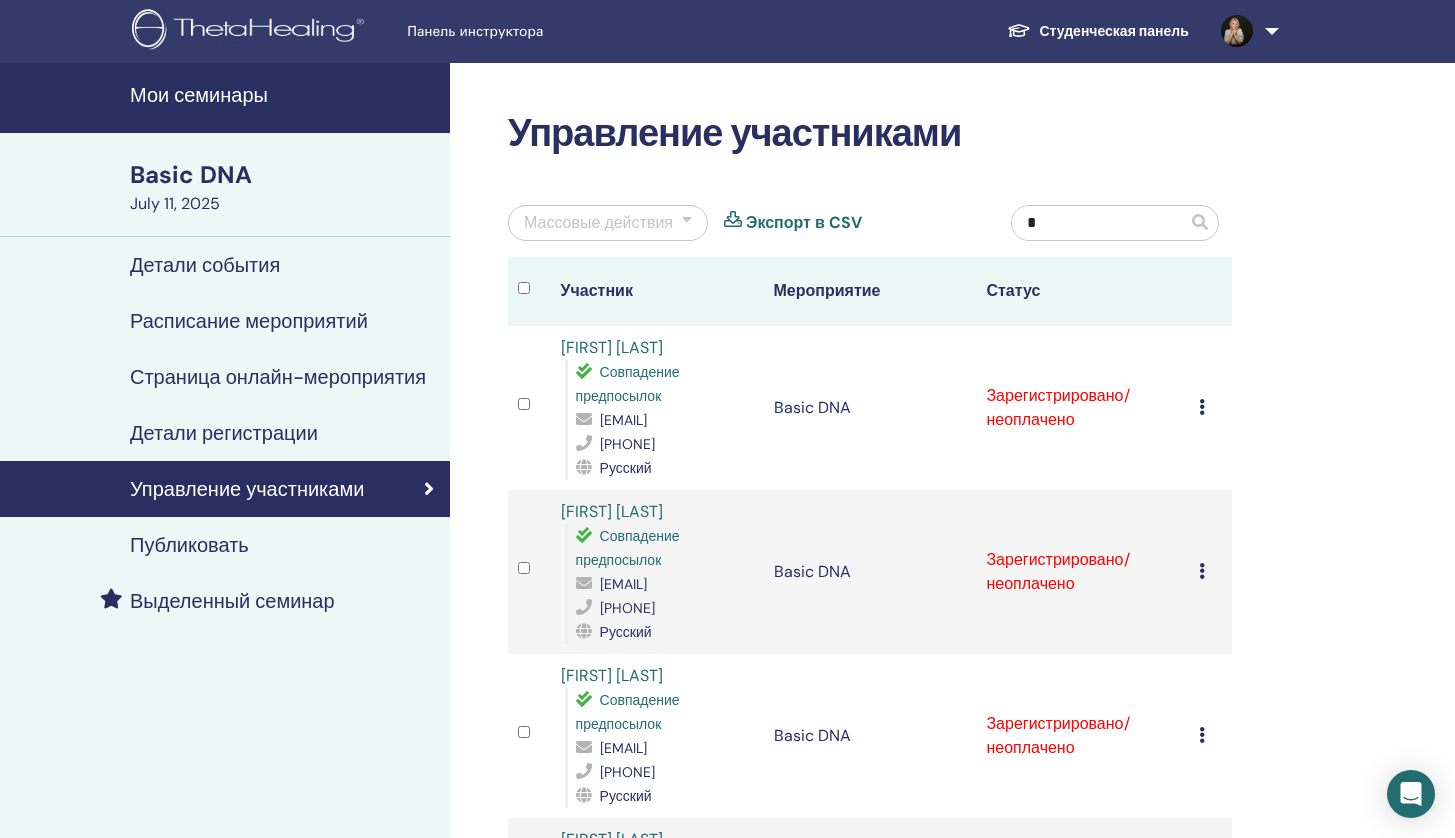 type 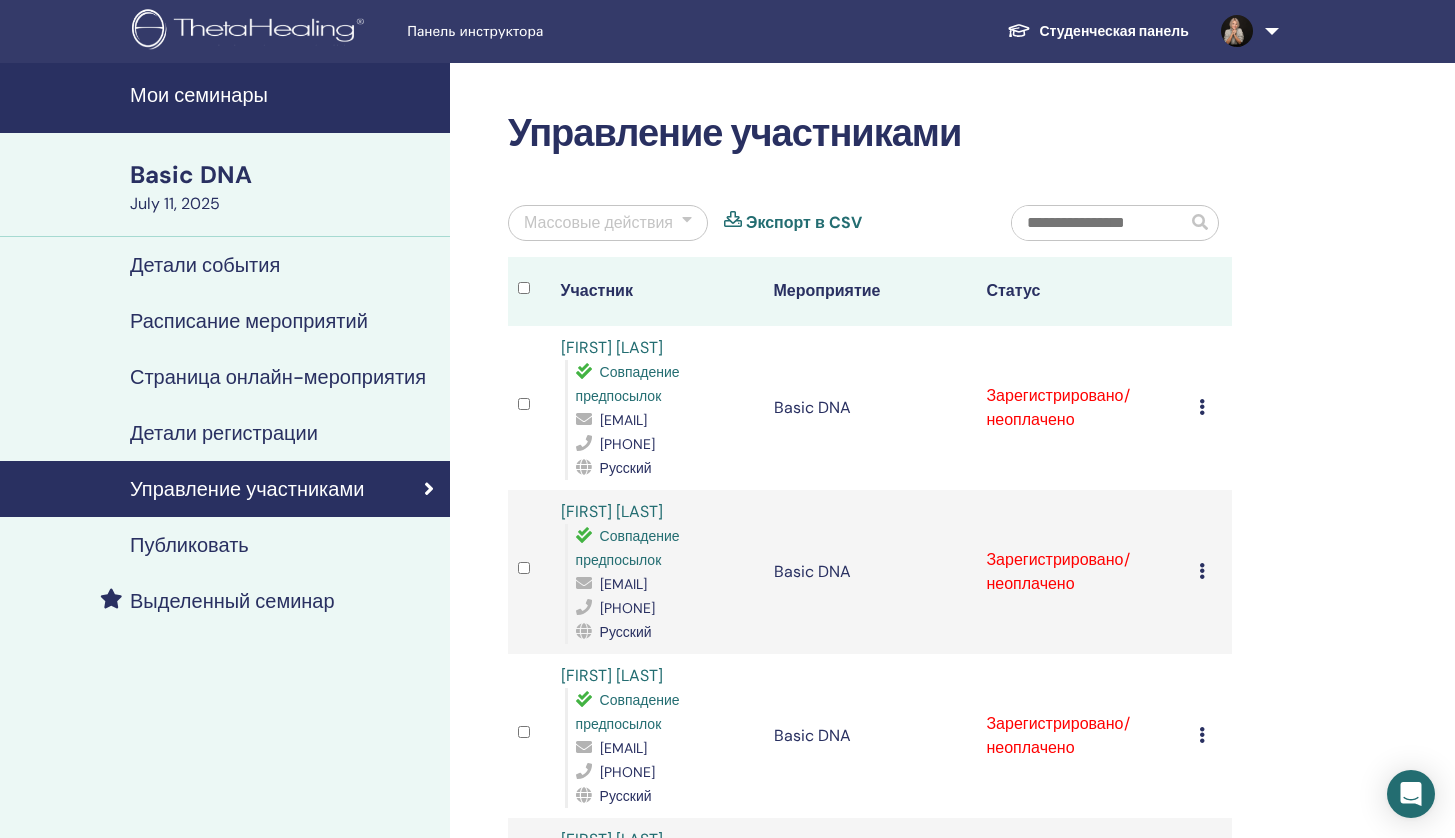 click on "Детали регистрации" at bounding box center [225, 433] 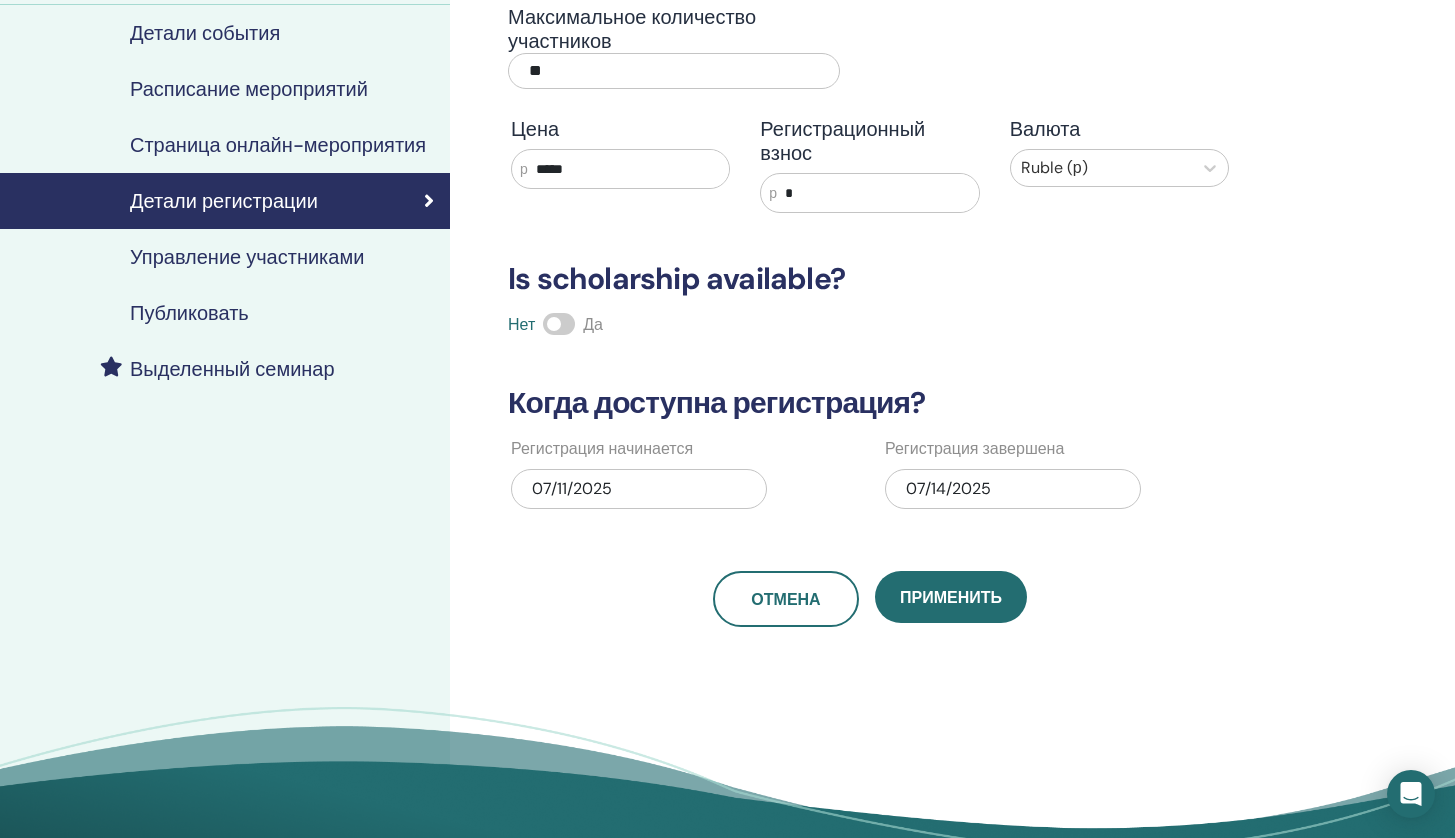 scroll, scrollTop: 234, scrollLeft: 0, axis: vertical 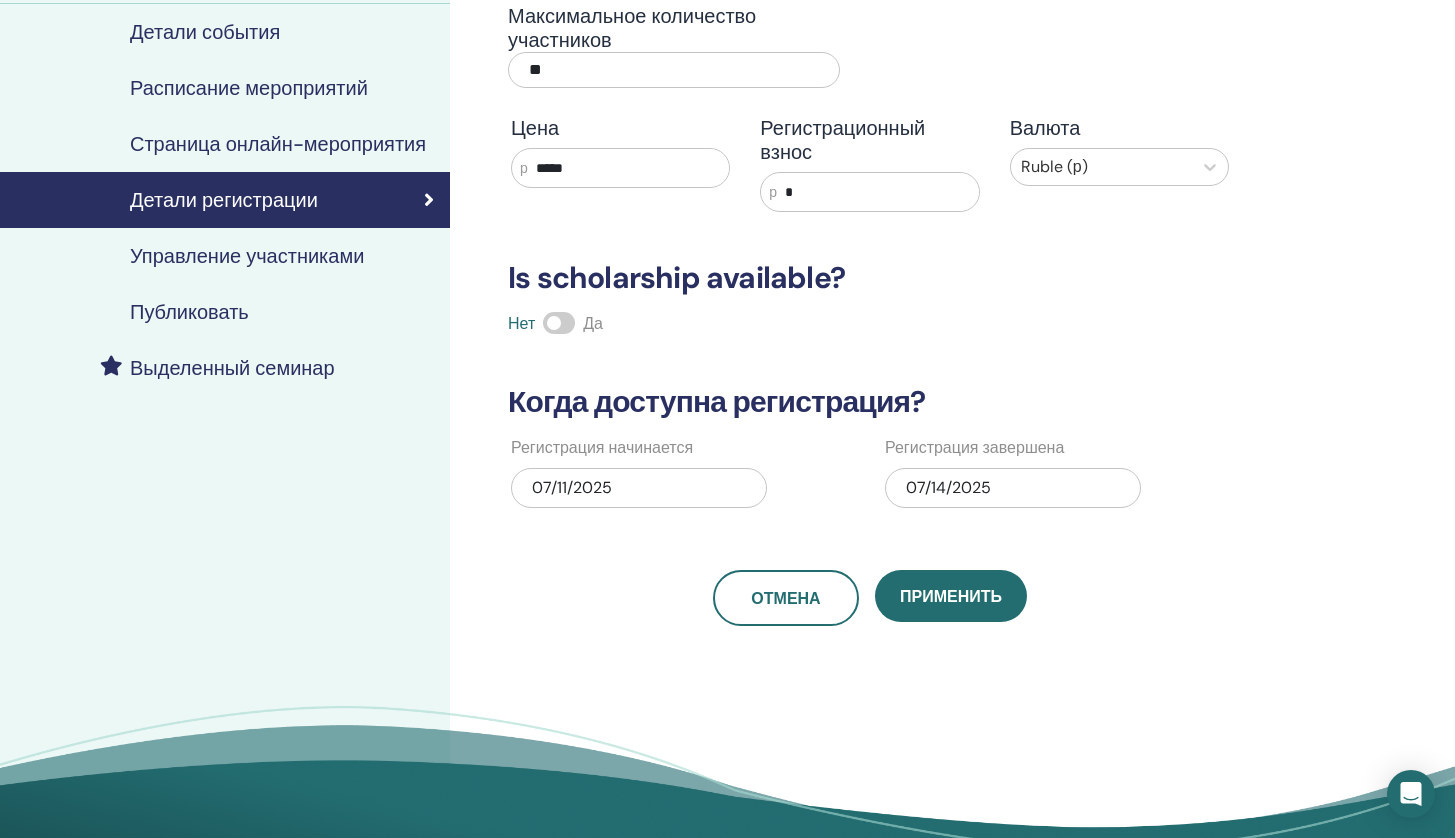 click on "Управление участниками" at bounding box center [247, 256] 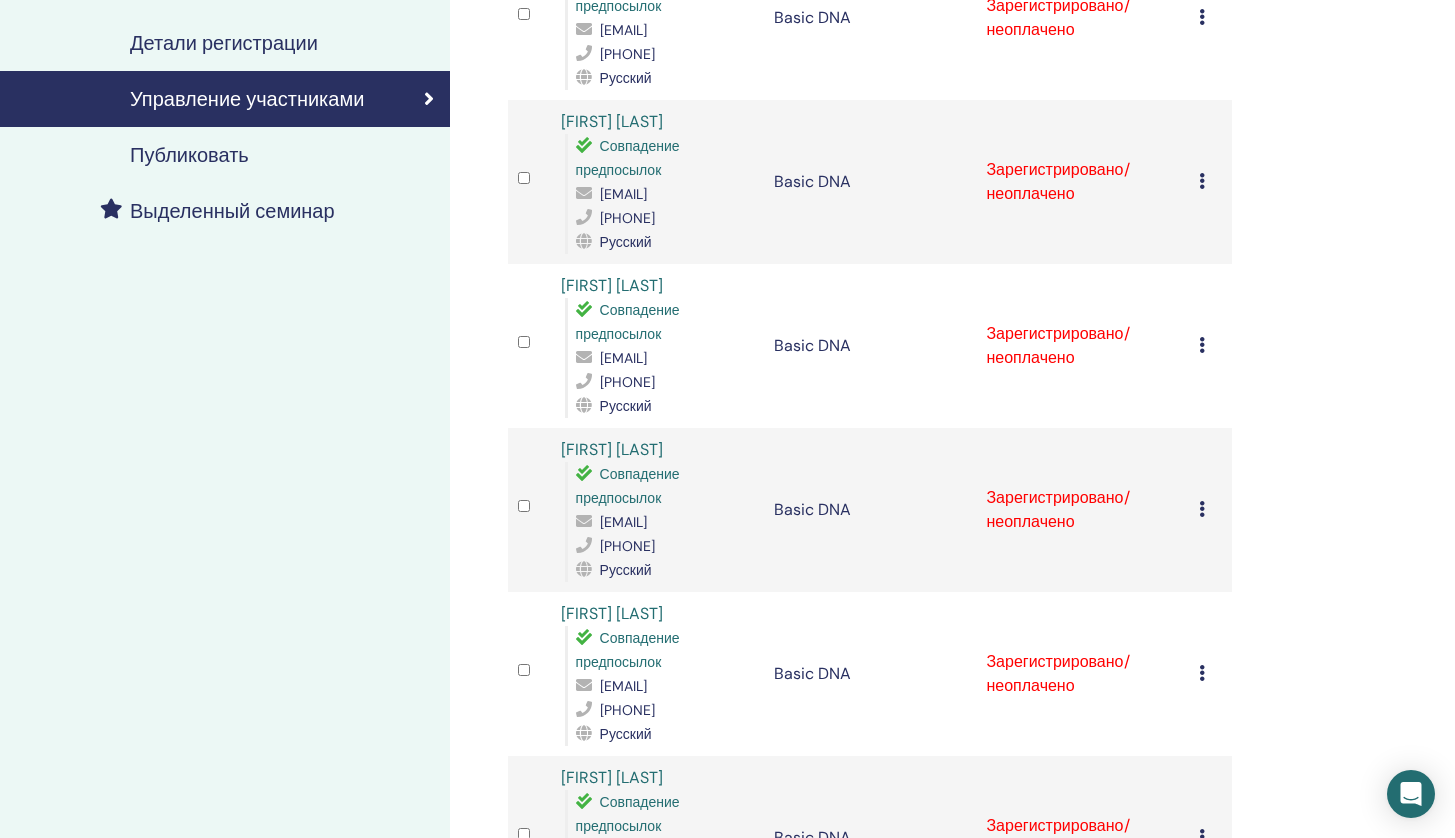 scroll, scrollTop: 115, scrollLeft: 0, axis: vertical 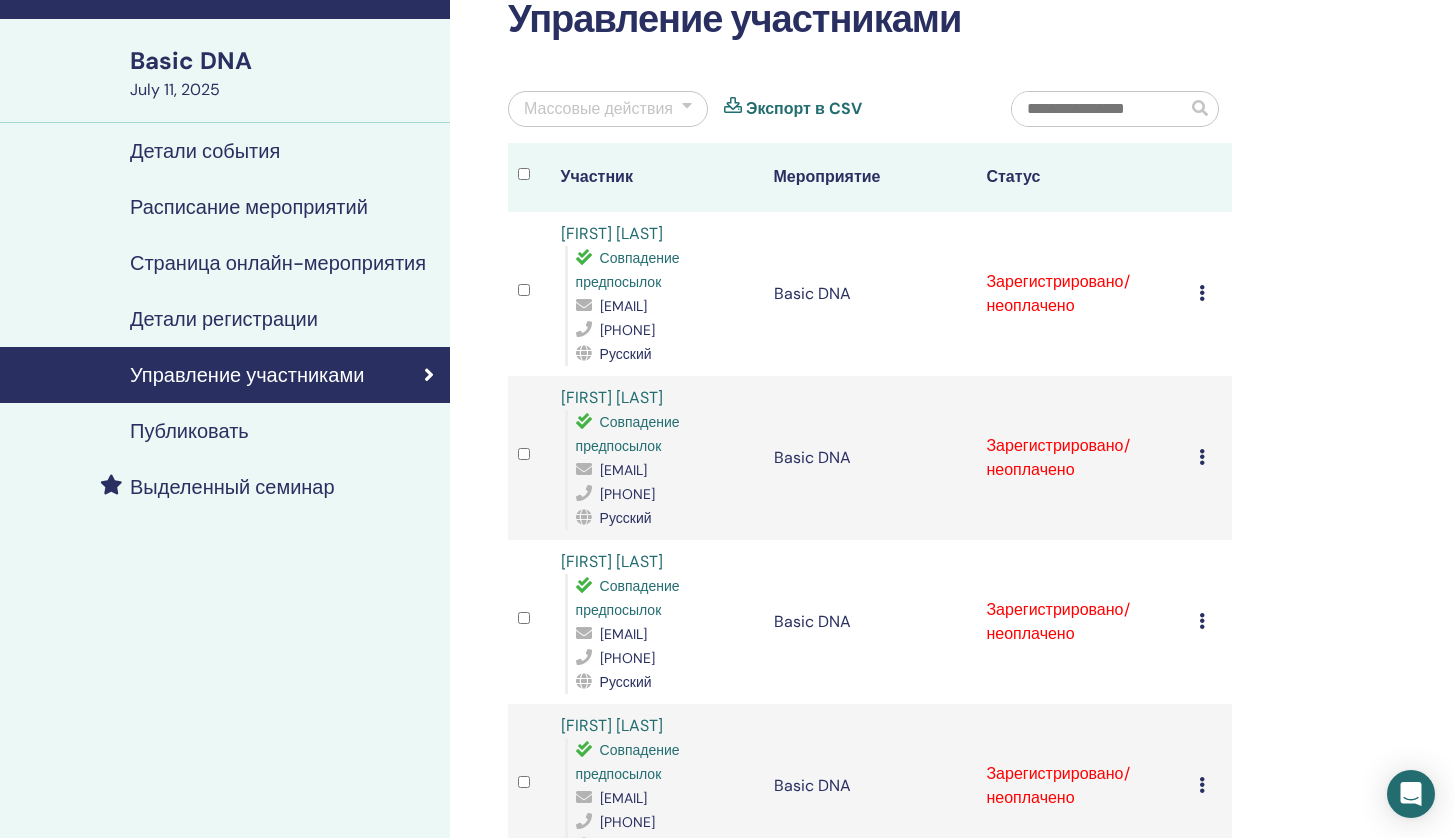 click on "Экспорт в CSV" at bounding box center (804, 109) 